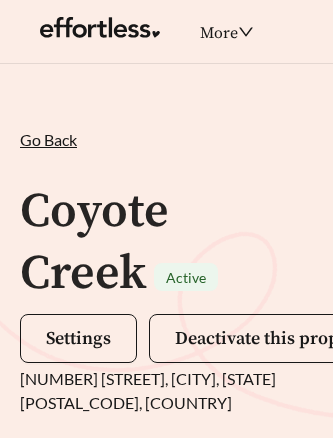 scroll, scrollTop: 78, scrollLeft: 0, axis: vertical 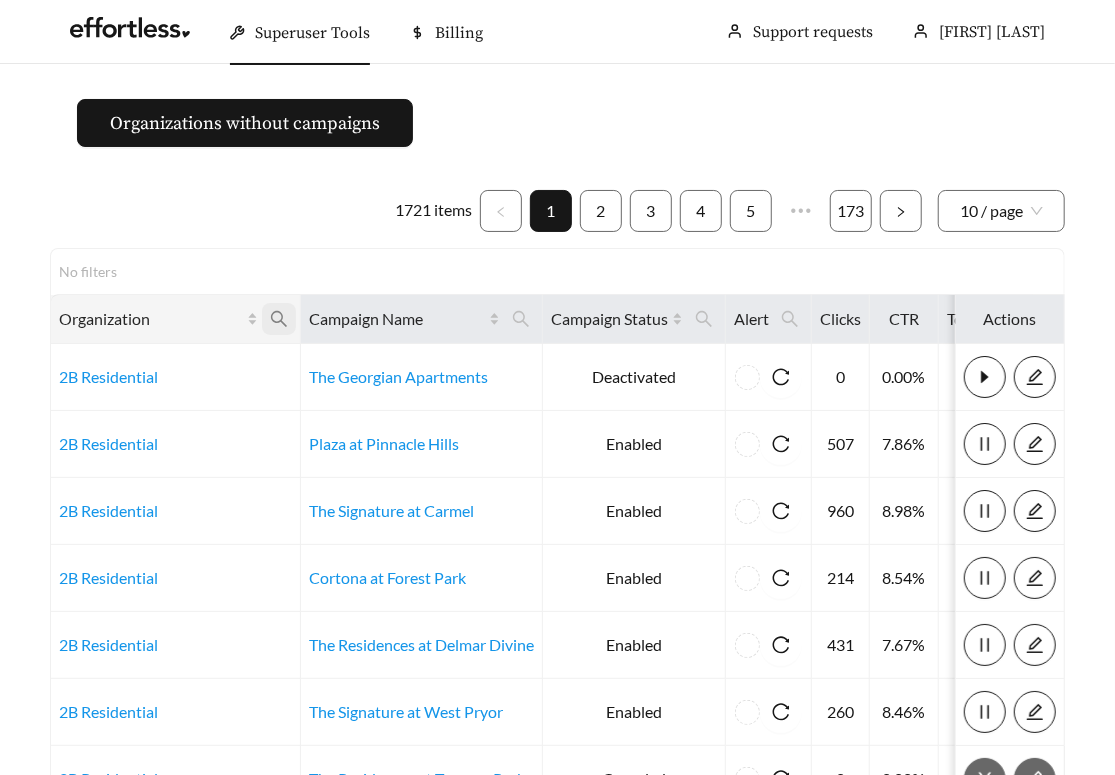 click at bounding box center [279, 319] 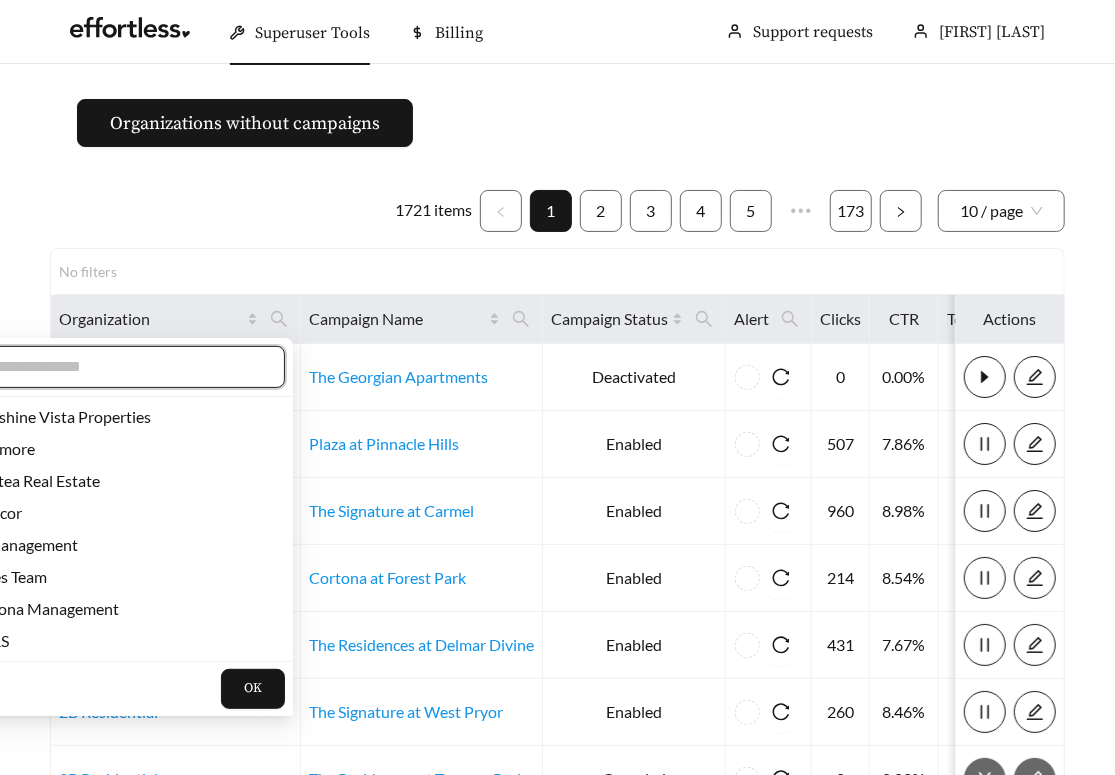click at bounding box center (120, 367) 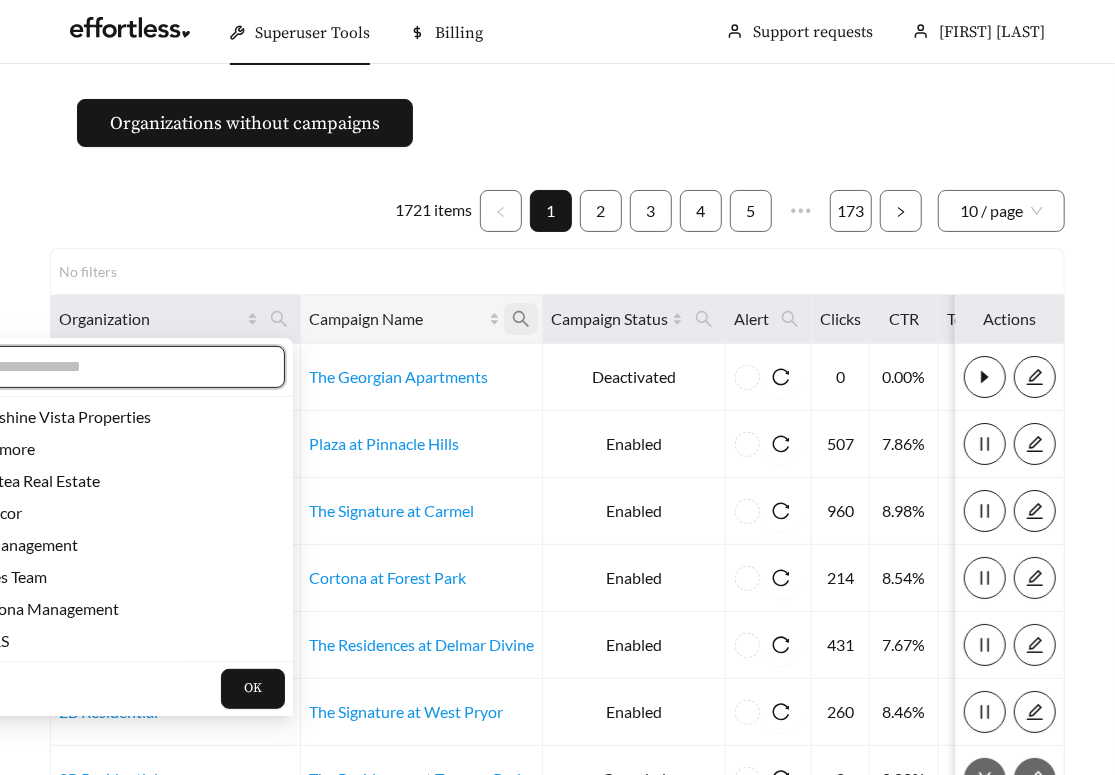 click at bounding box center (279, 319) 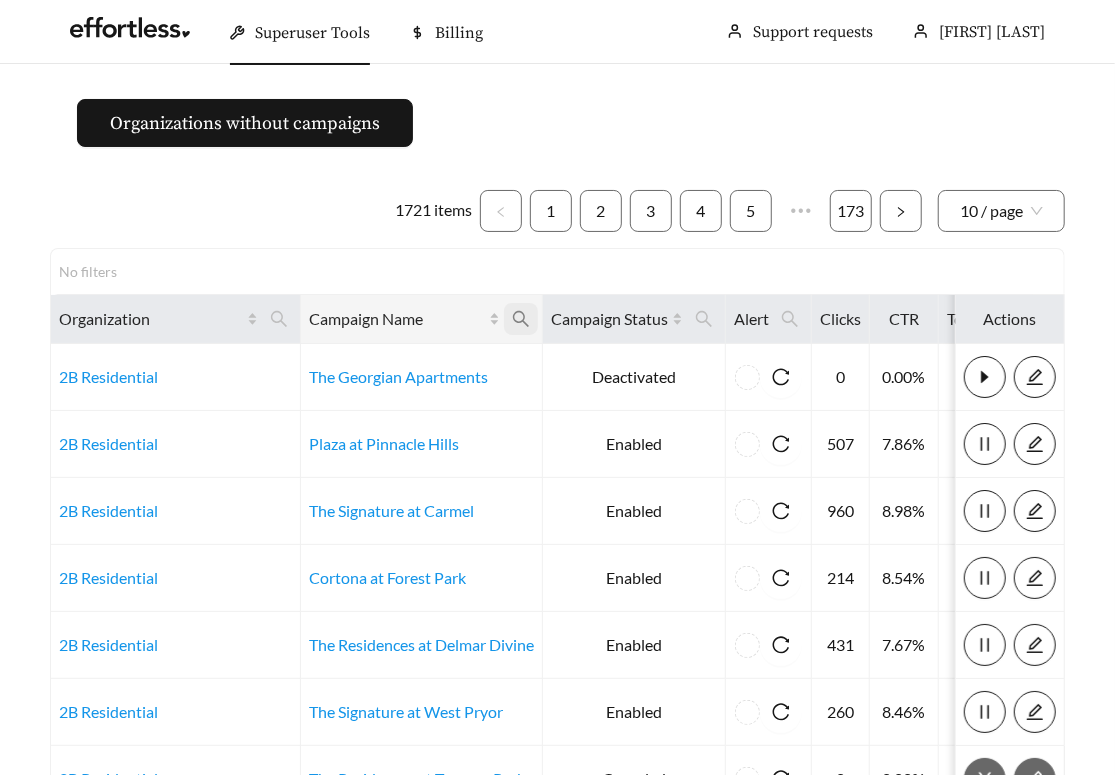 click at bounding box center [279, 319] 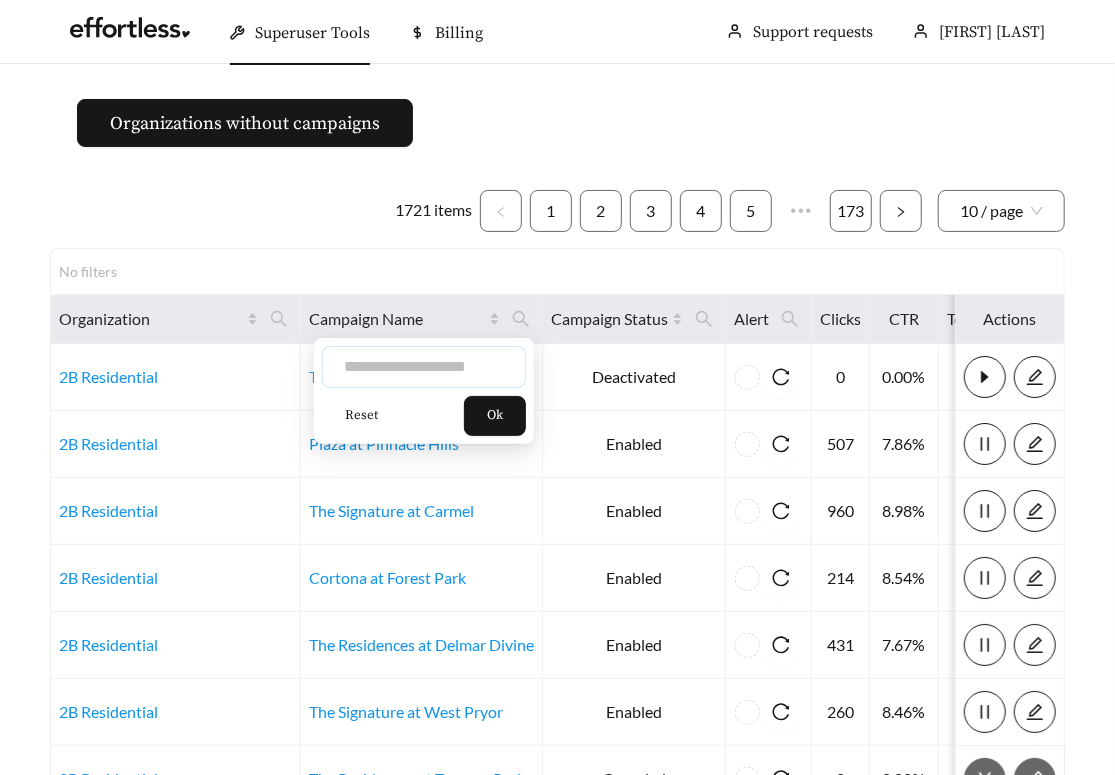 click at bounding box center [424, 367] 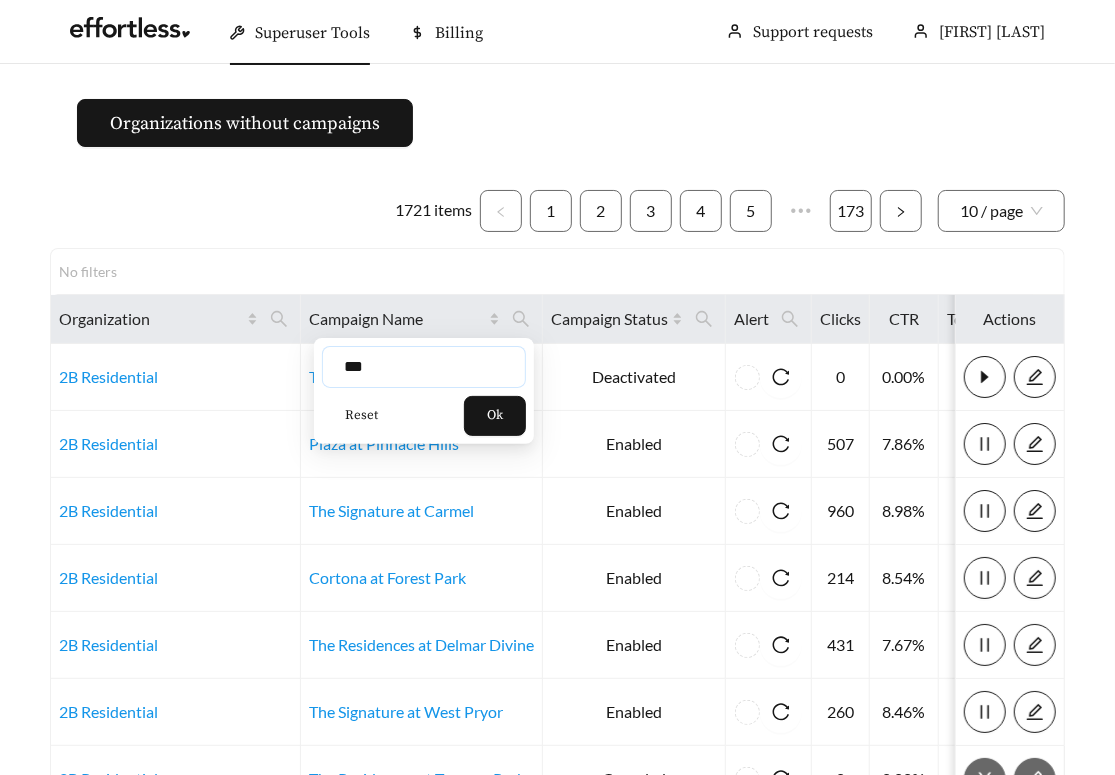 type on "***" 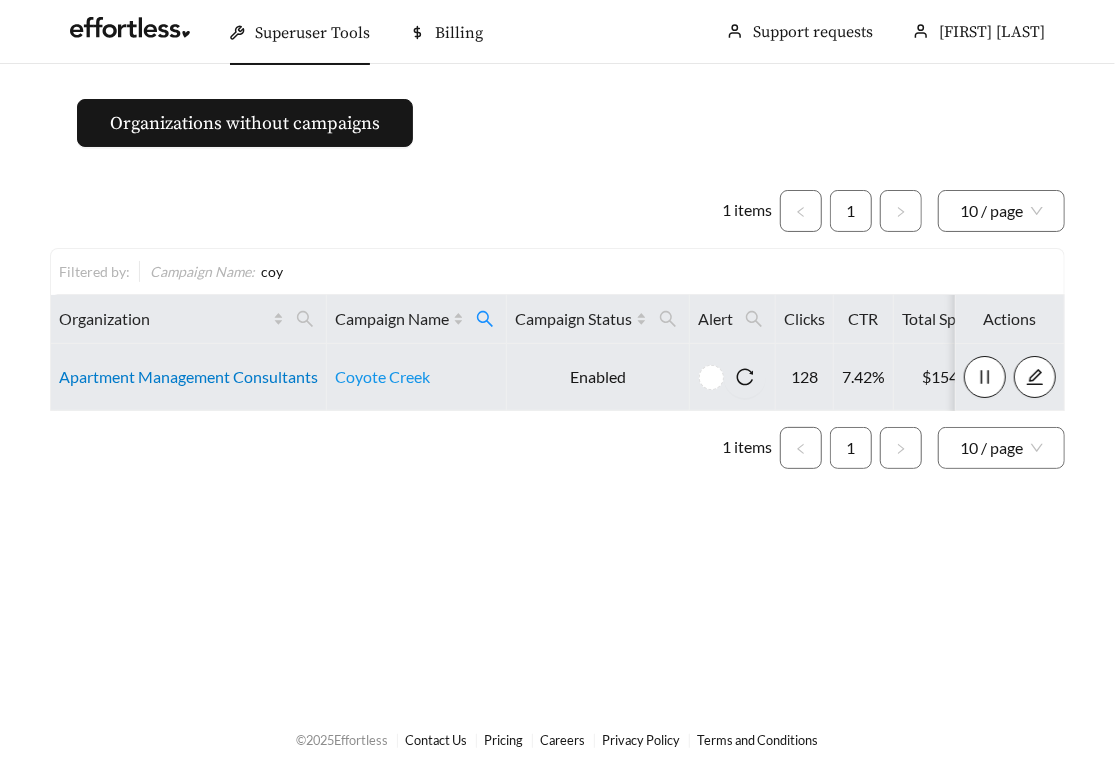 click on "Apartment Management Consultants" at bounding box center (188, 376) 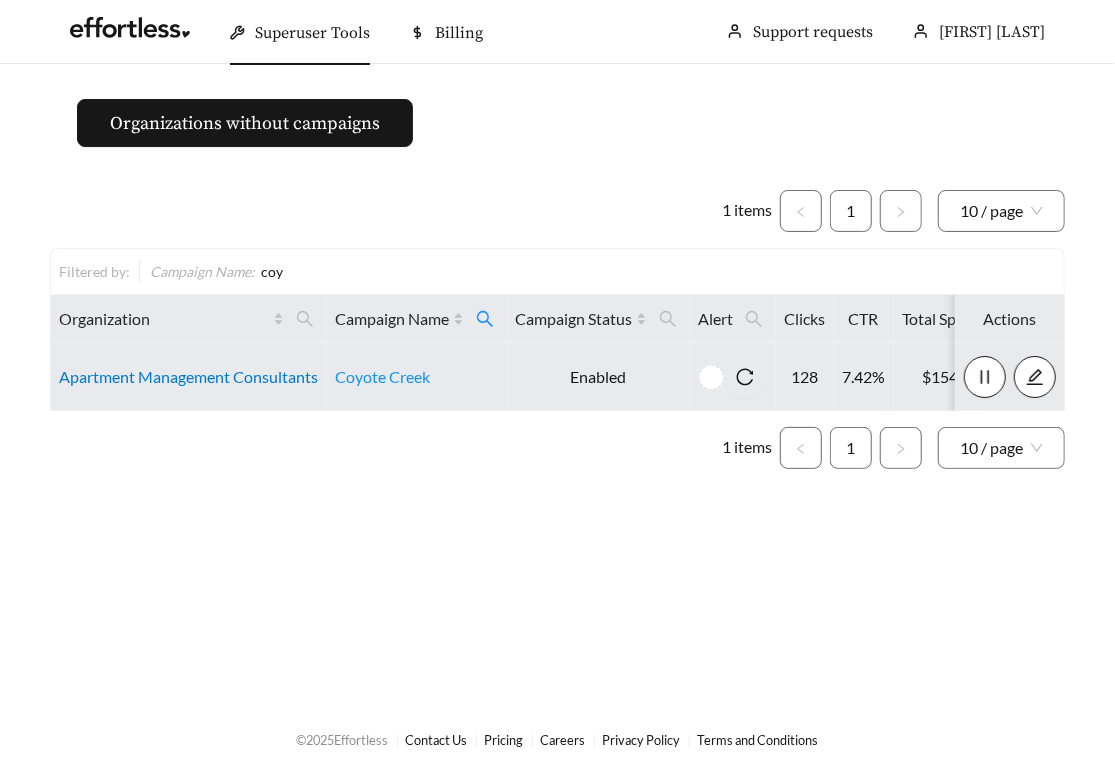click on "Apartment Management Consultants" at bounding box center (188, 376) 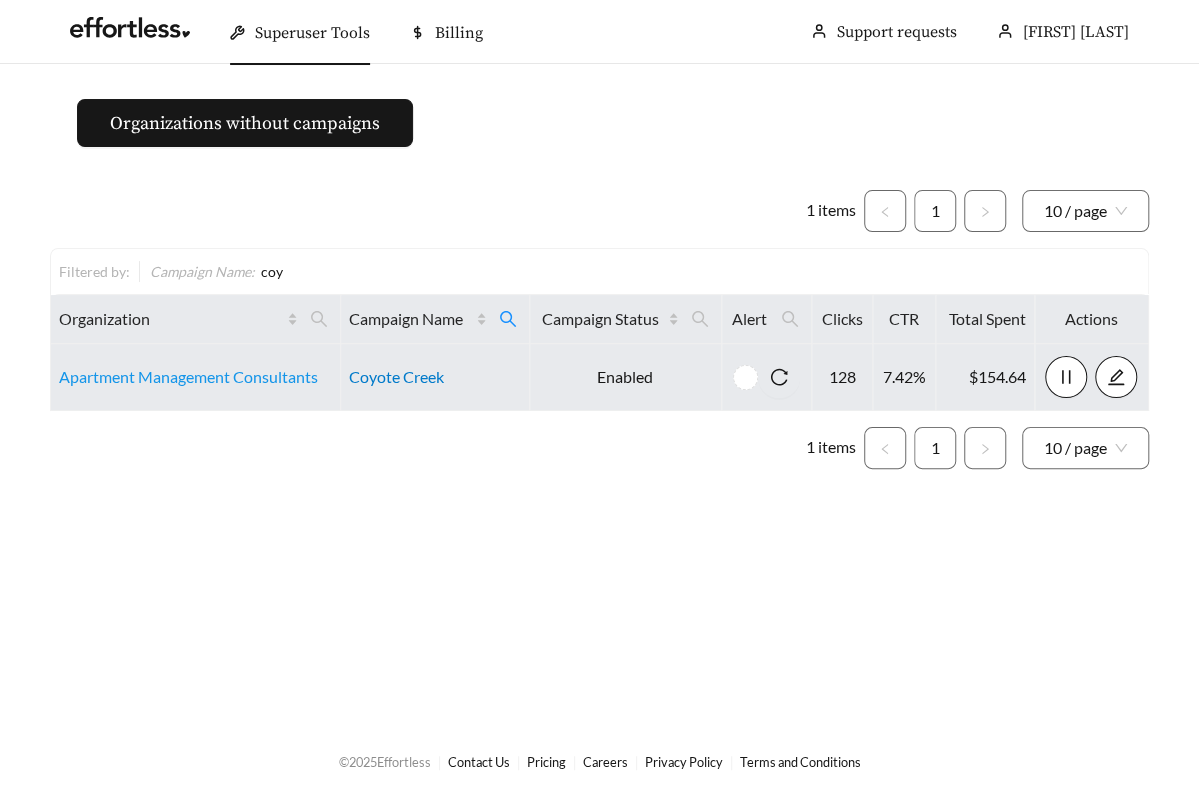 click on "Coyote Creek" at bounding box center [396, 376] 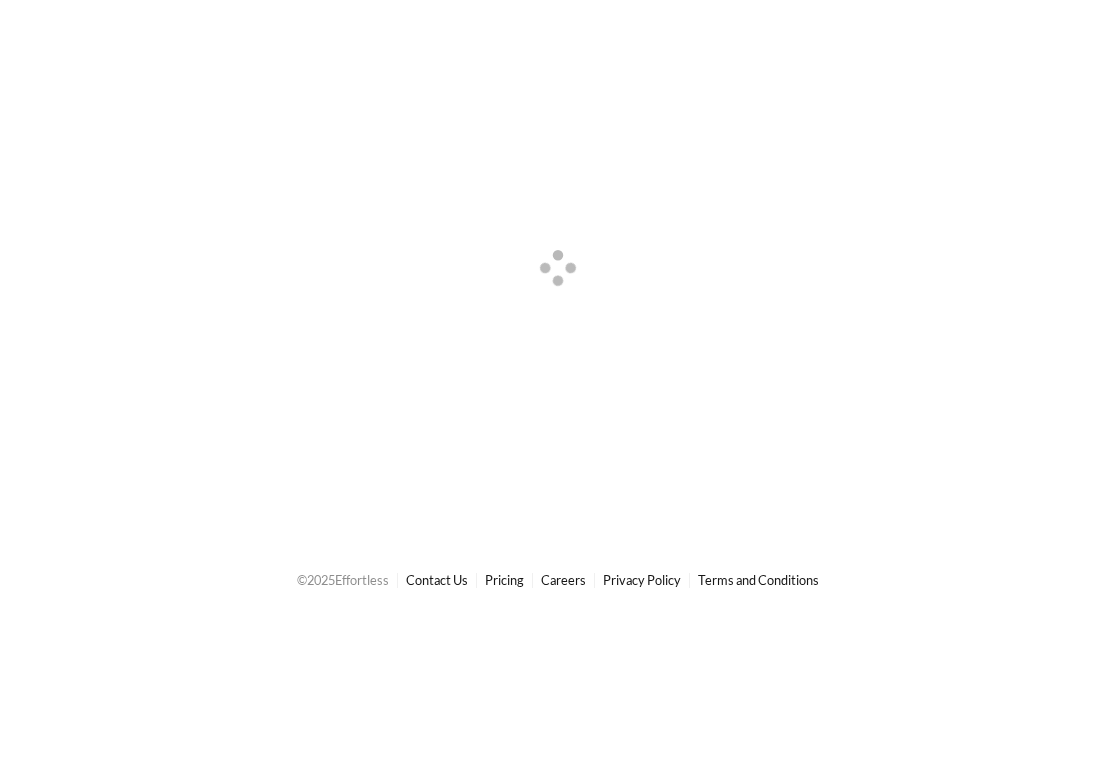 scroll, scrollTop: 0, scrollLeft: 0, axis: both 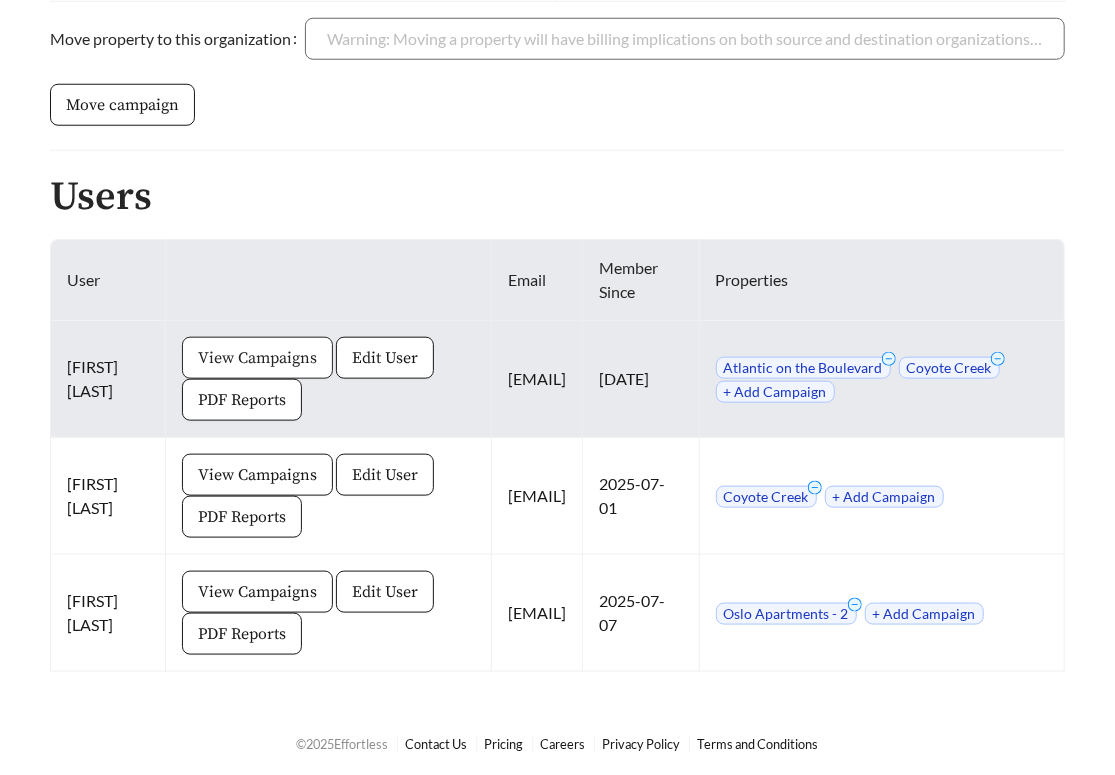 click on "View Campaigns" at bounding box center (257, 358) 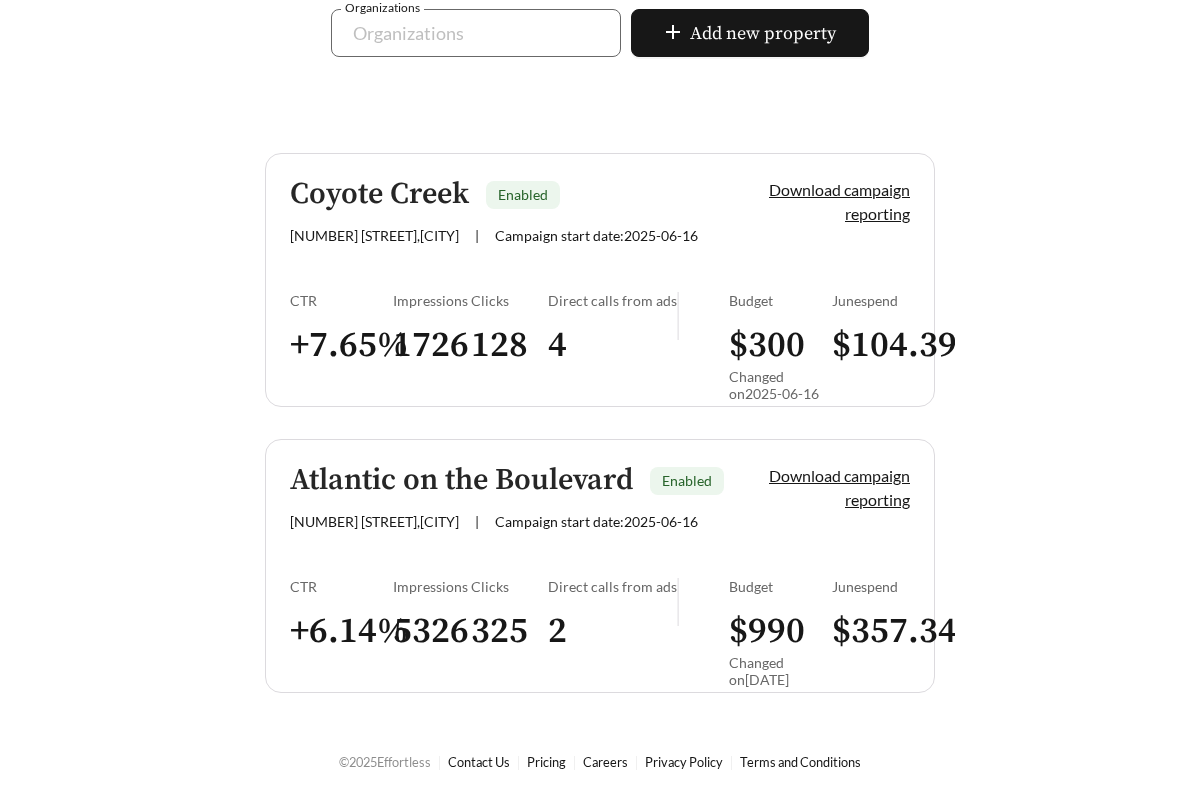 scroll, scrollTop: 617, scrollLeft: 0, axis: vertical 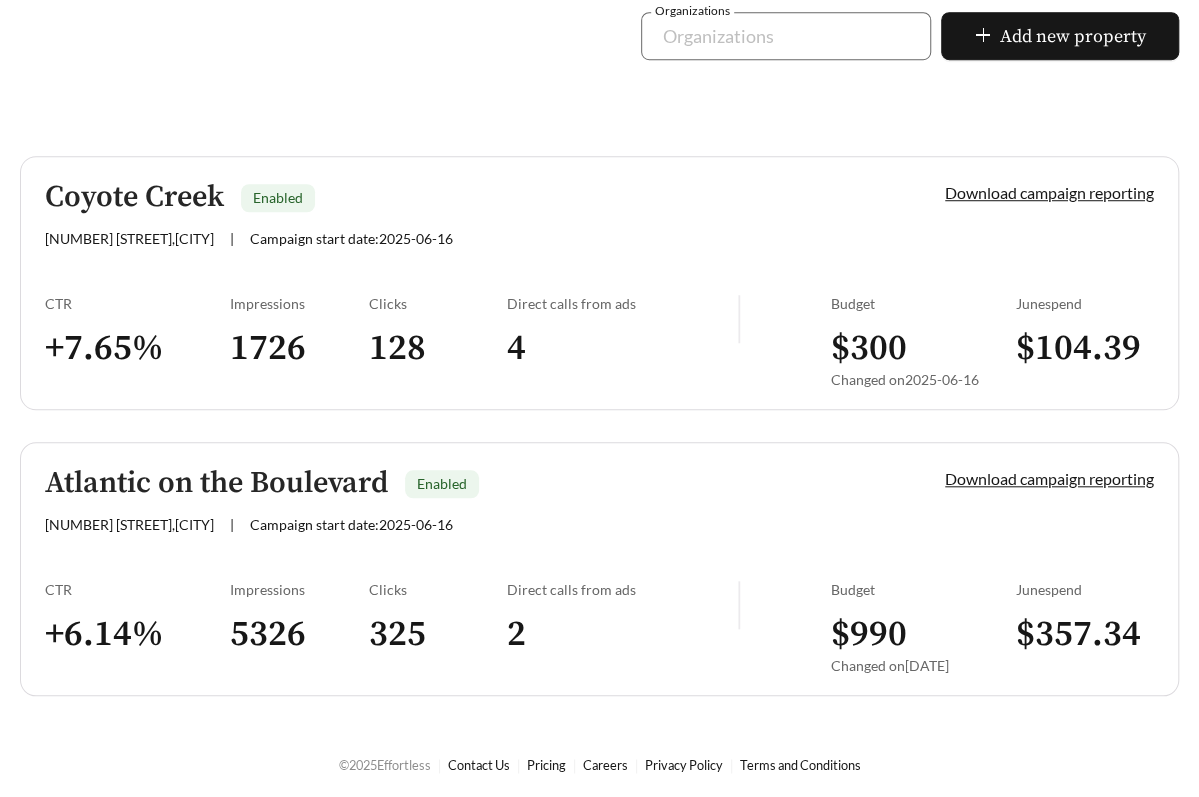 click on "Atlantic on the Boulevard Enabled [NUMBER] [STREET] , North Charleston | Campaign start date: [DATE] Download campaign reporting CTR + [PERCENTAGE] % Impressions [NUMBER] Clicks [NUMBER] Direct calls from ads [NUMBER] Budget $ [NUMBER] Changed on [DATE] June spend $ [NUMBER]" at bounding box center (599, 569) 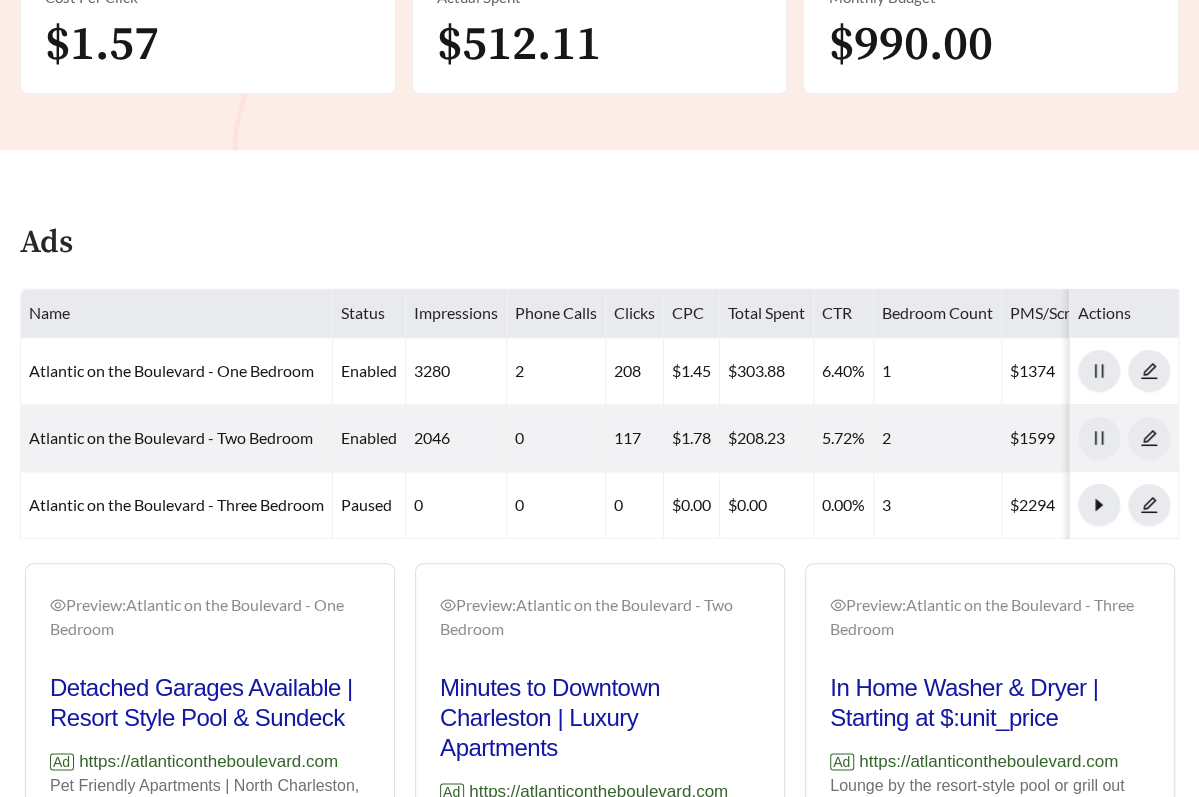 scroll, scrollTop: 906, scrollLeft: 0, axis: vertical 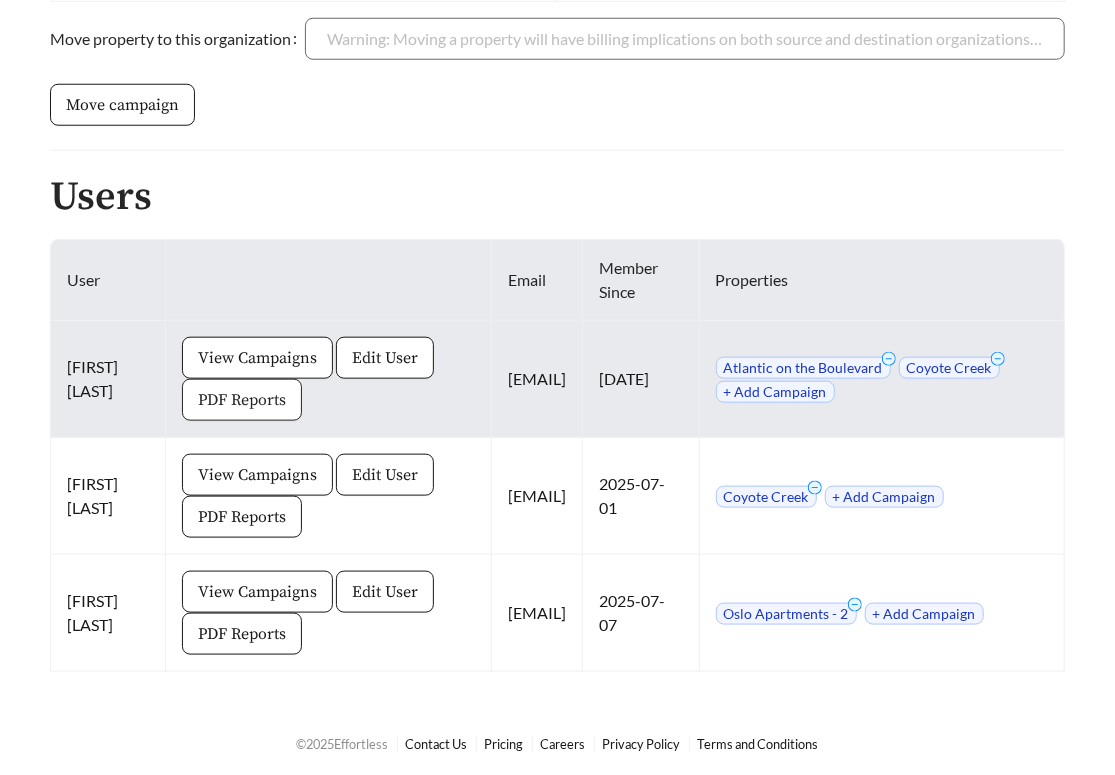 click on "PDF Reports" at bounding box center [257, 358] 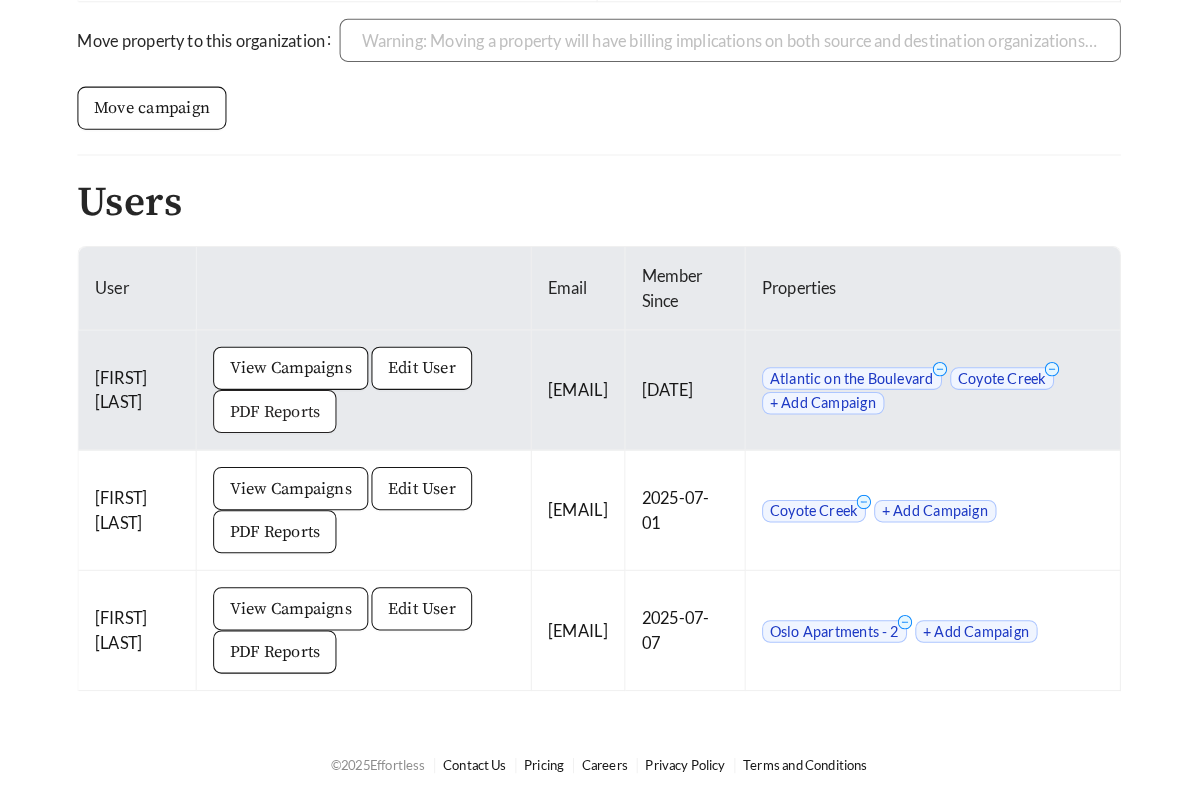 scroll, scrollTop: 0, scrollLeft: 0, axis: both 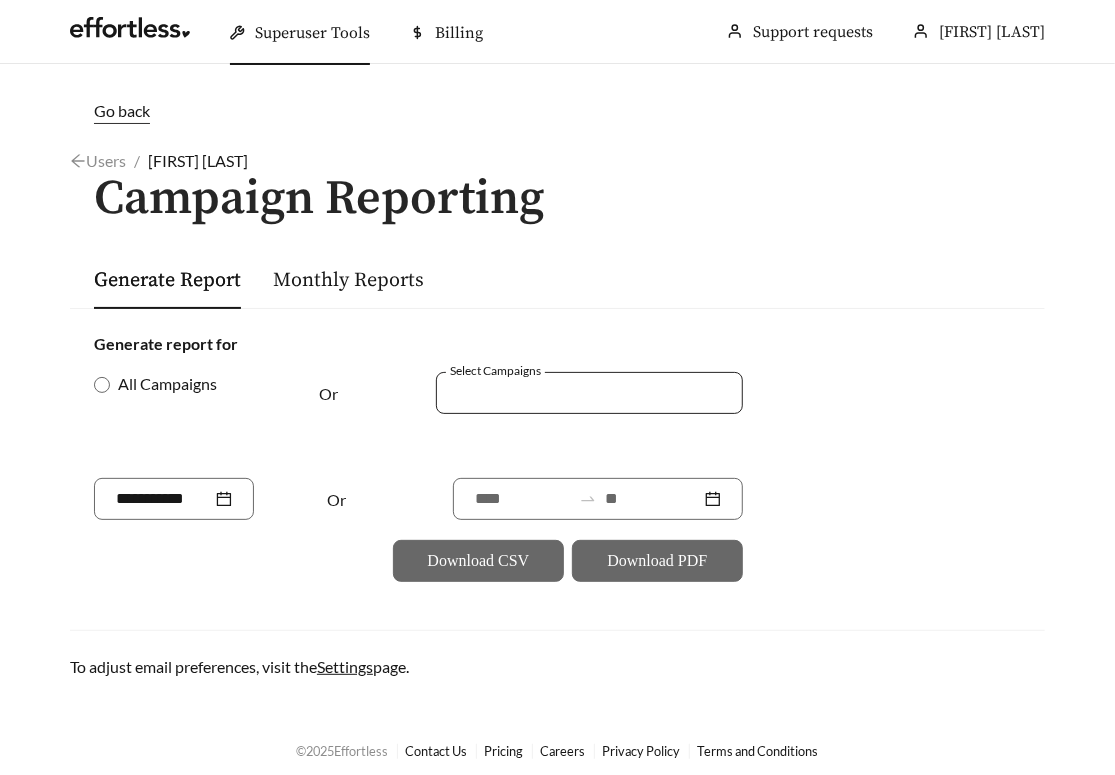 click at bounding box center [589, 393] 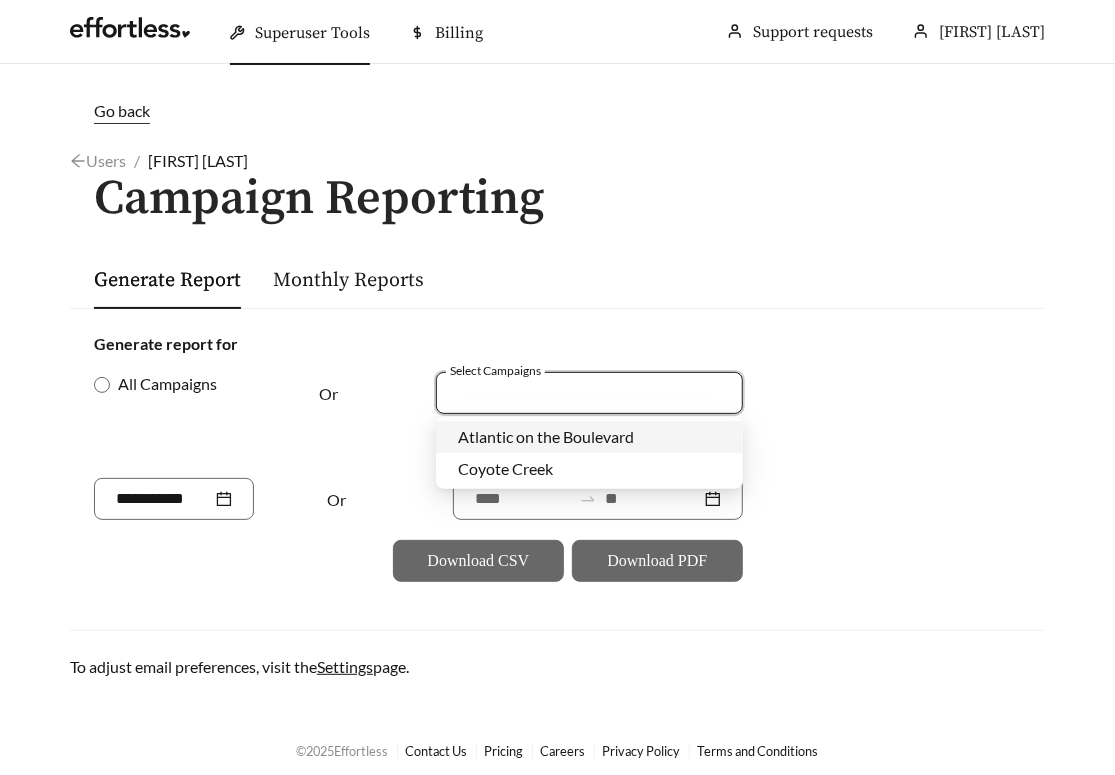 click on "Generate report for All Campaigns  Or  Select Campaigns    Or  Download CSV Download PDF" at bounding box center [557, 457] 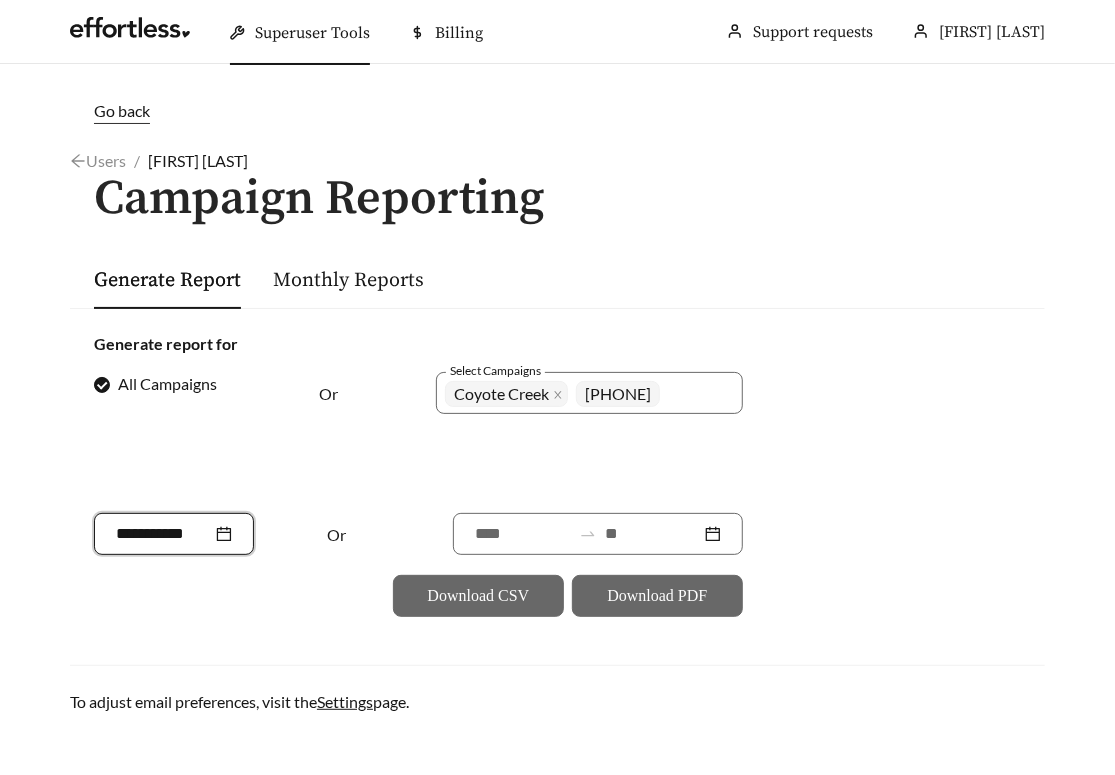click at bounding box center (164, 534) 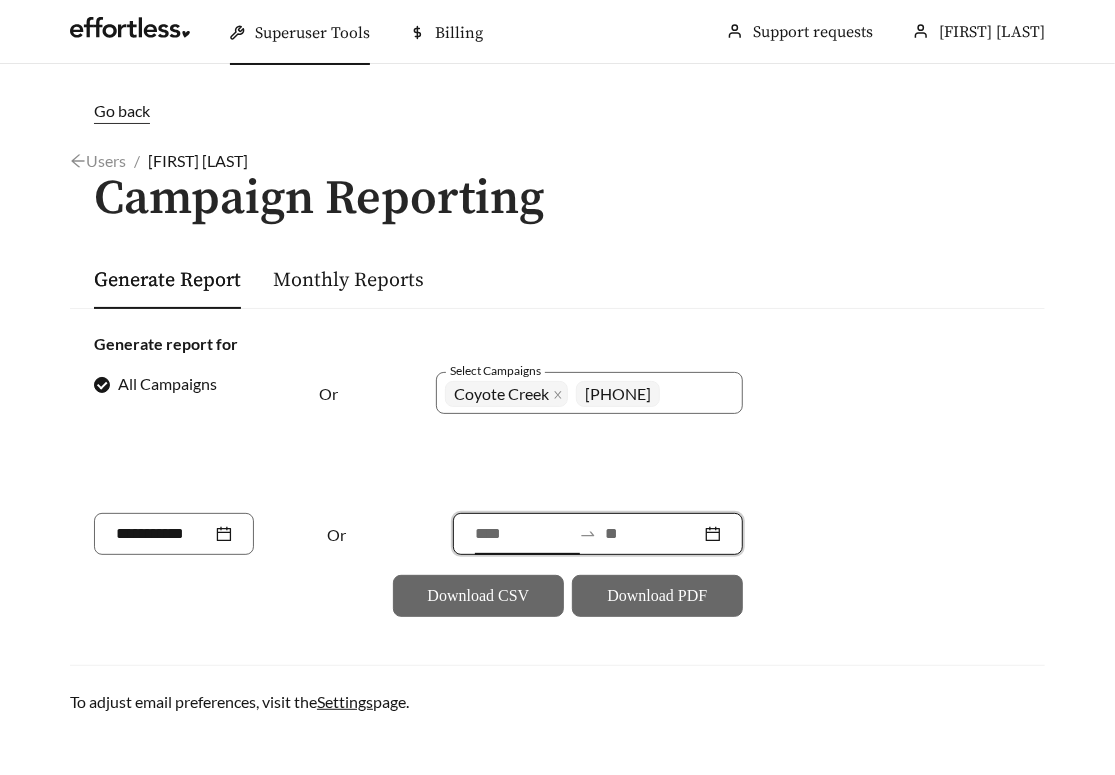 click at bounding box center (523, 534) 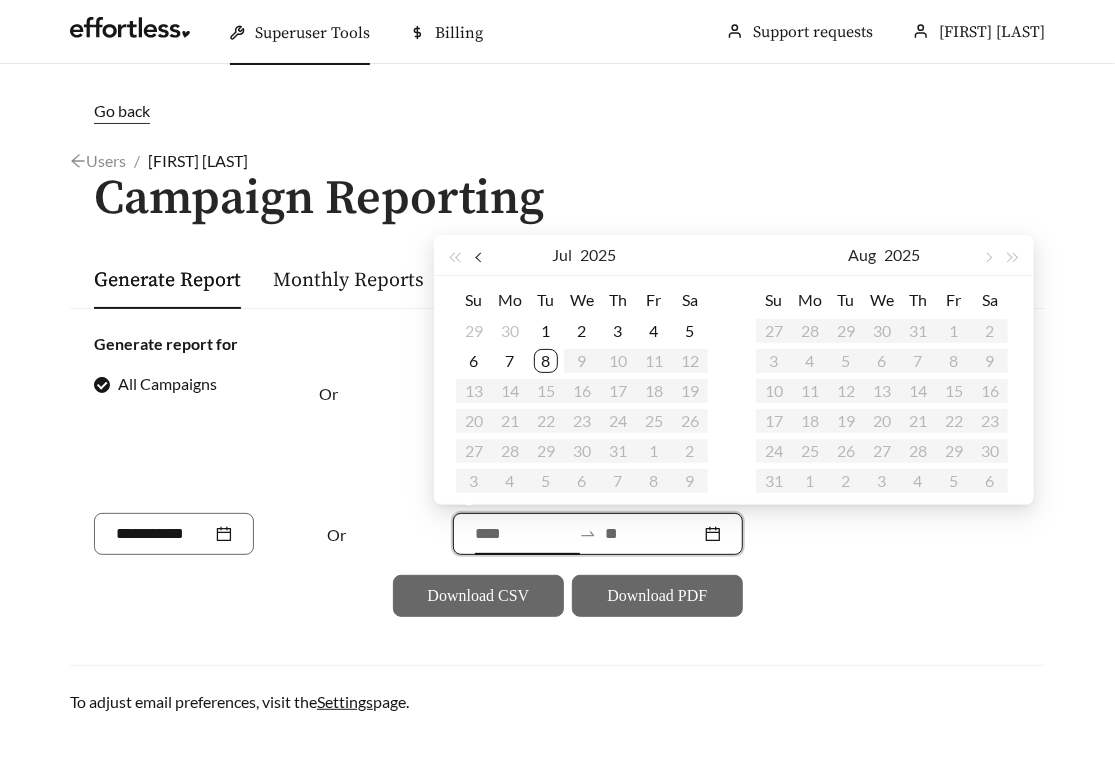 click at bounding box center [480, 258] 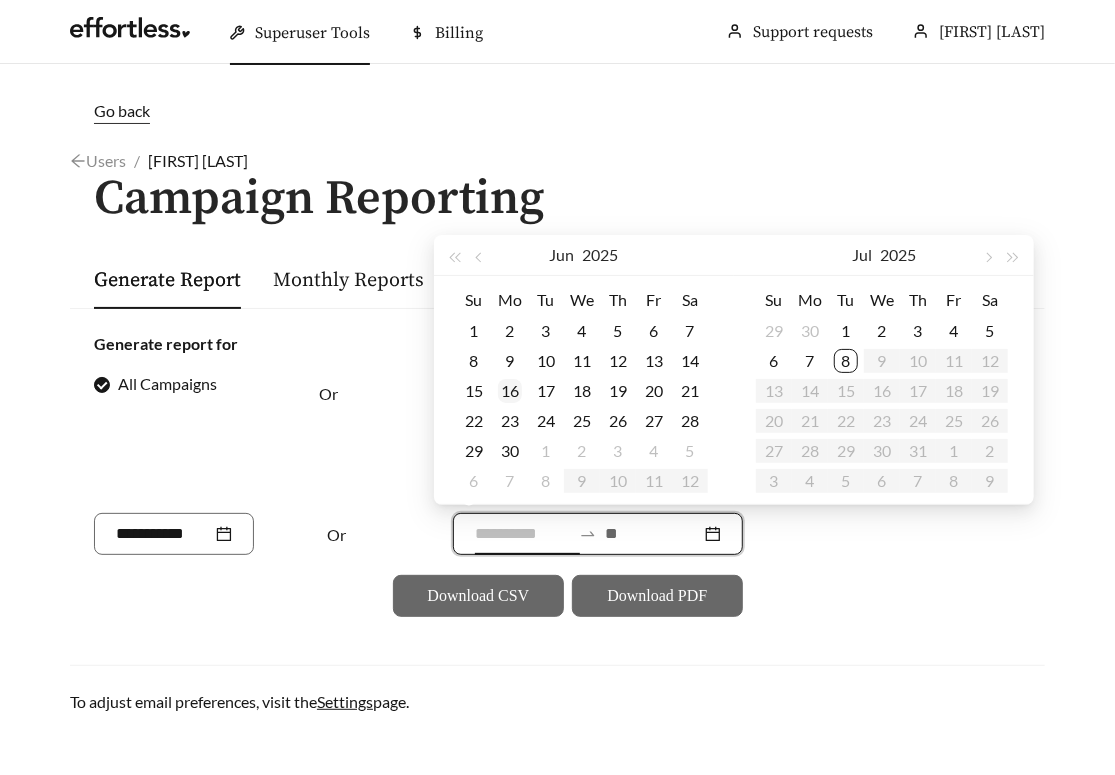 click on "16" at bounding box center [474, 331] 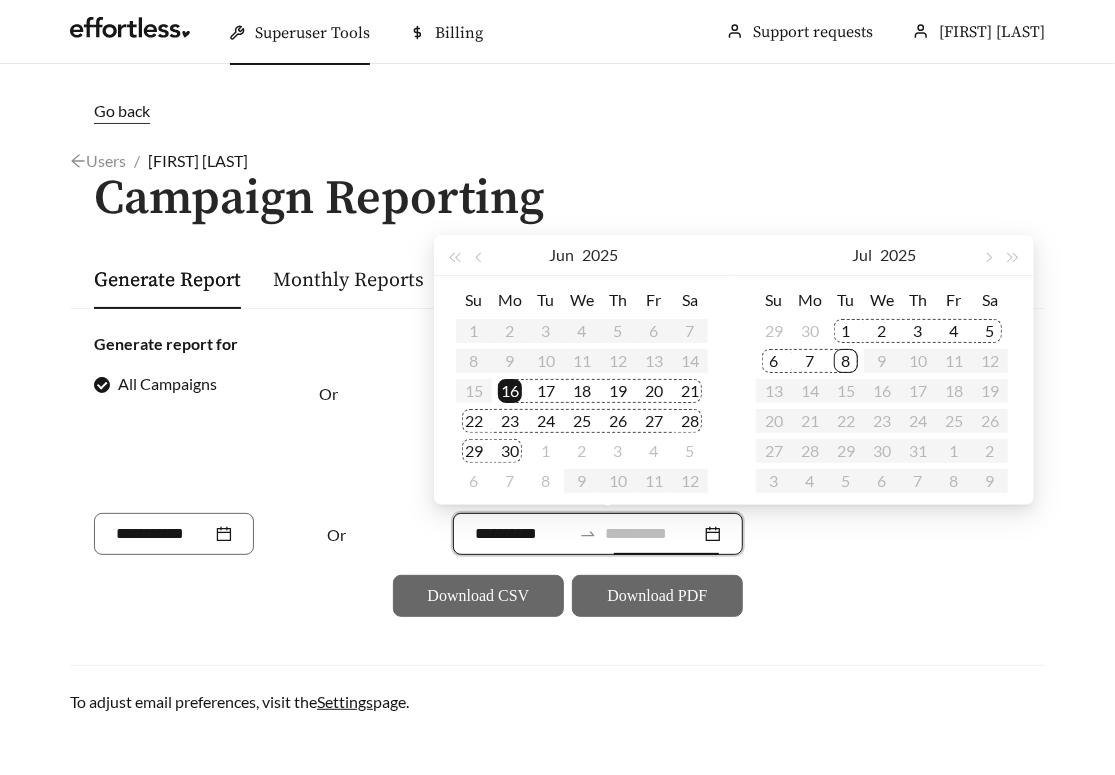 click on "8" at bounding box center [846, 361] 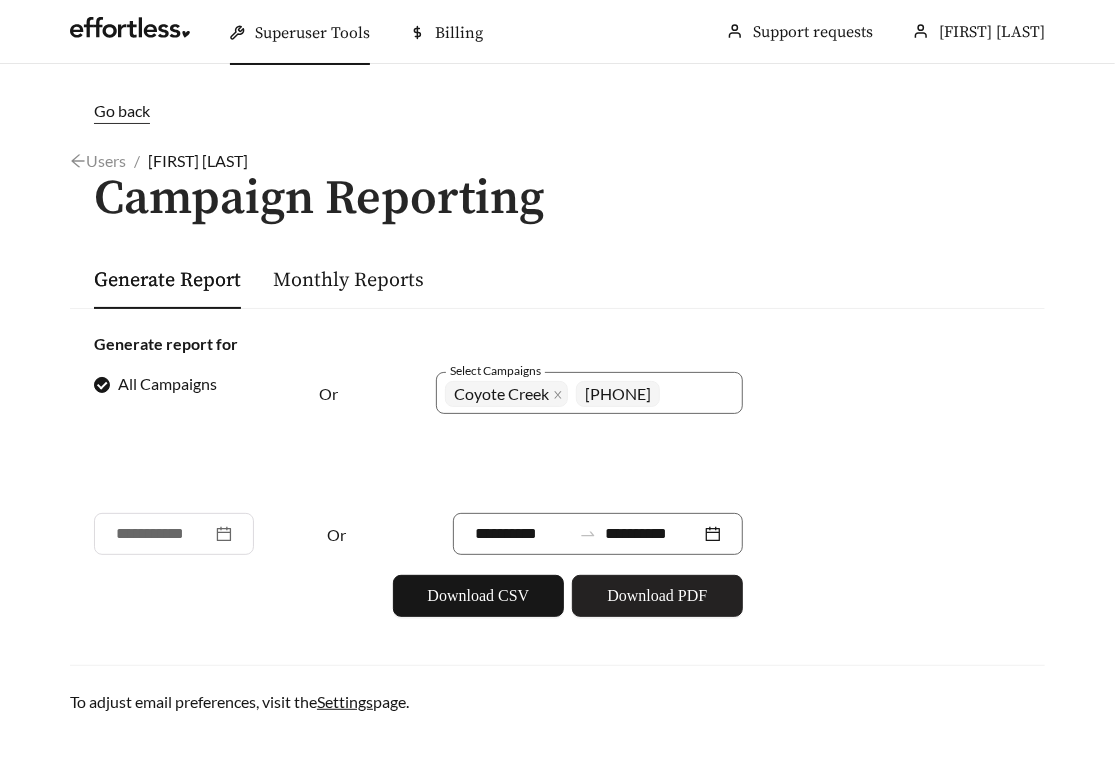 click on "Download PDF" at bounding box center [478, 596] 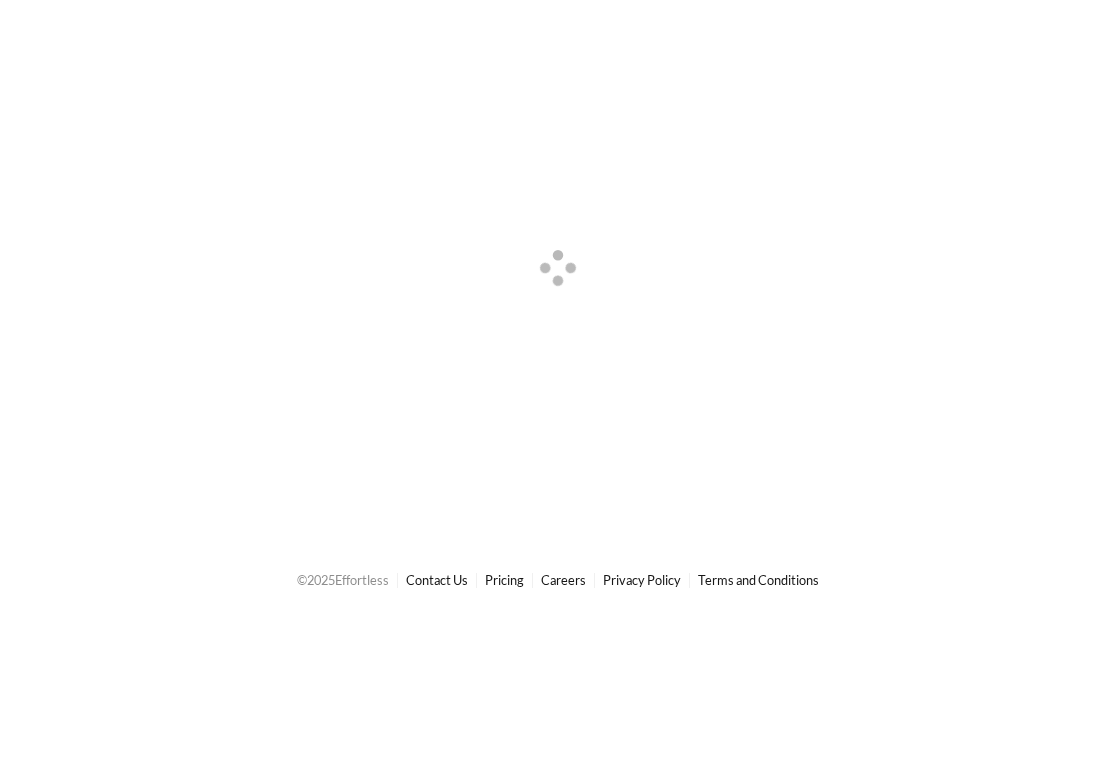 scroll, scrollTop: 0, scrollLeft: 0, axis: both 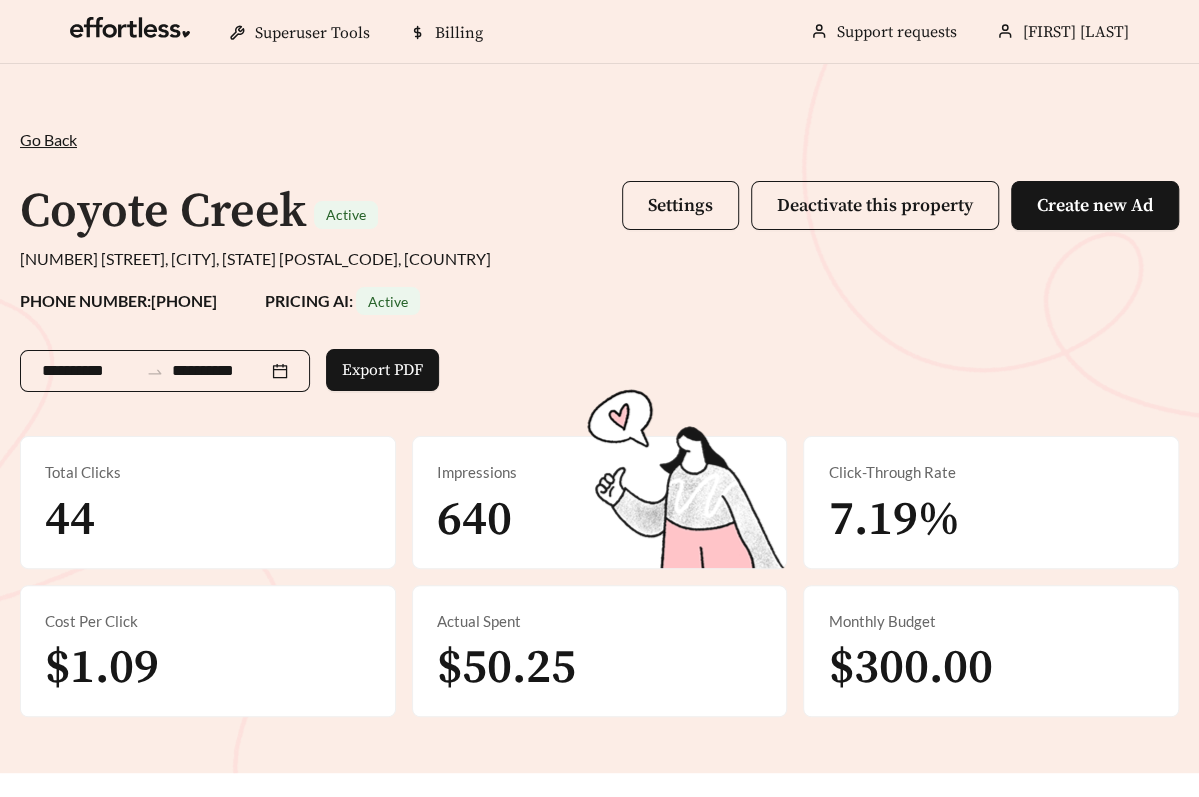 click on "**********" at bounding box center [165, 371] 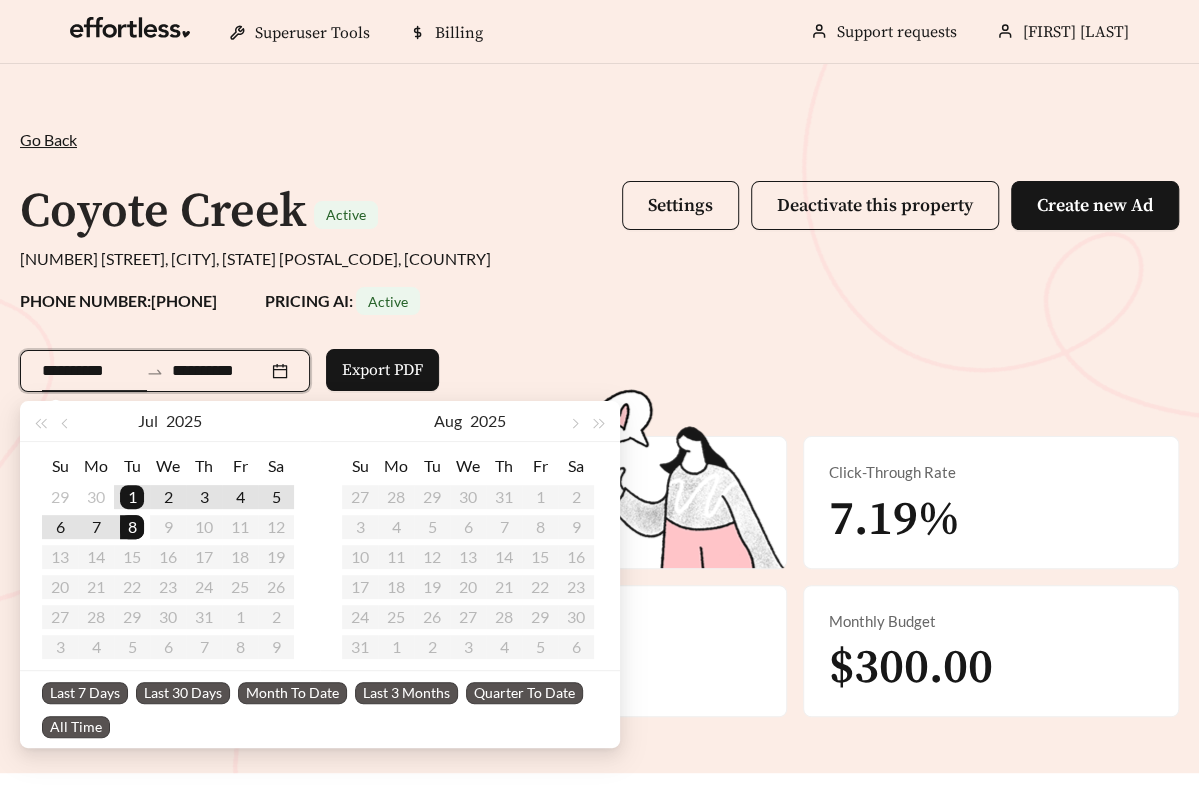 click on "Last 30 Days" at bounding box center (85, 693) 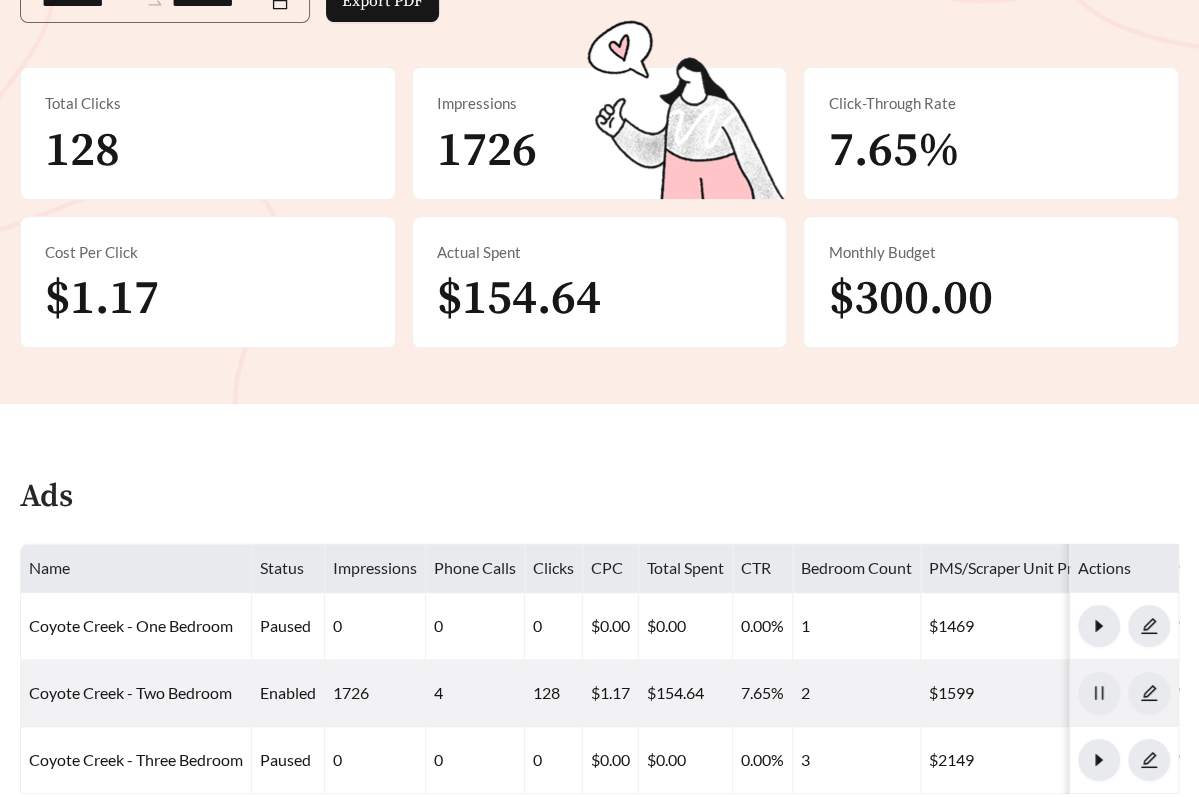 scroll, scrollTop: 814, scrollLeft: 0, axis: vertical 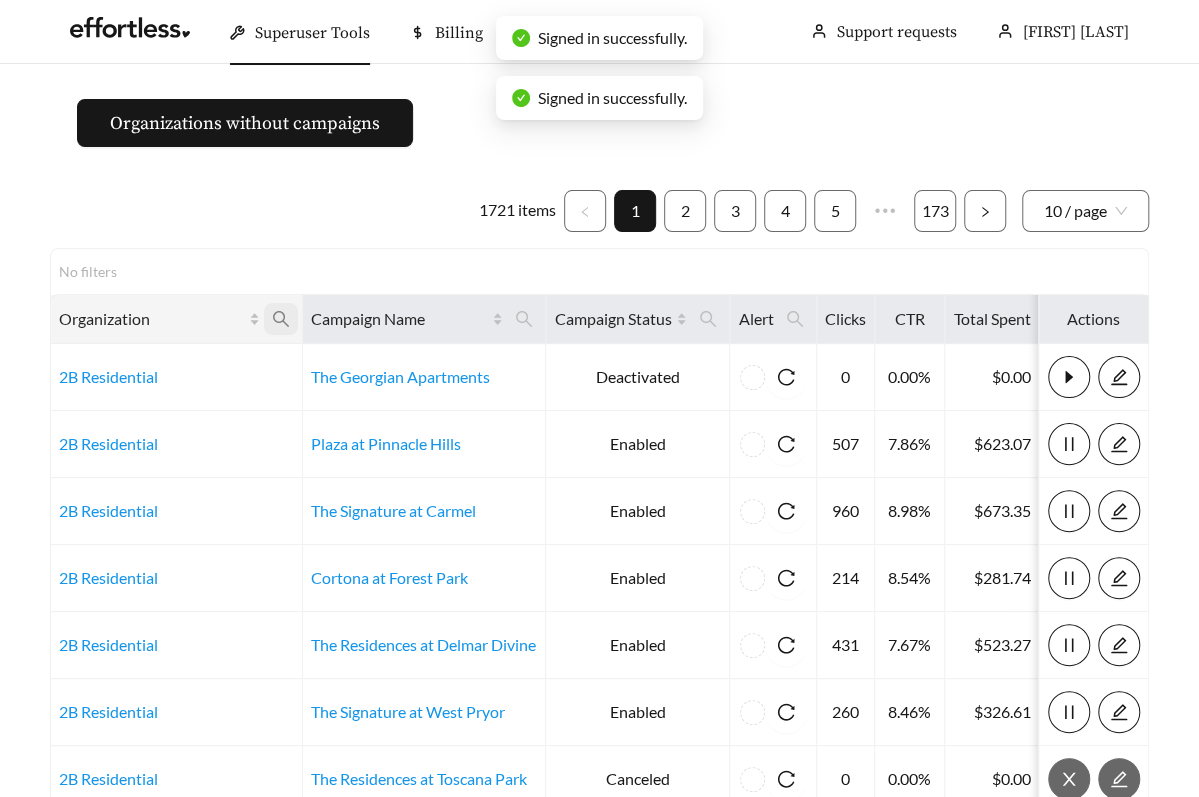 click at bounding box center [281, 319] 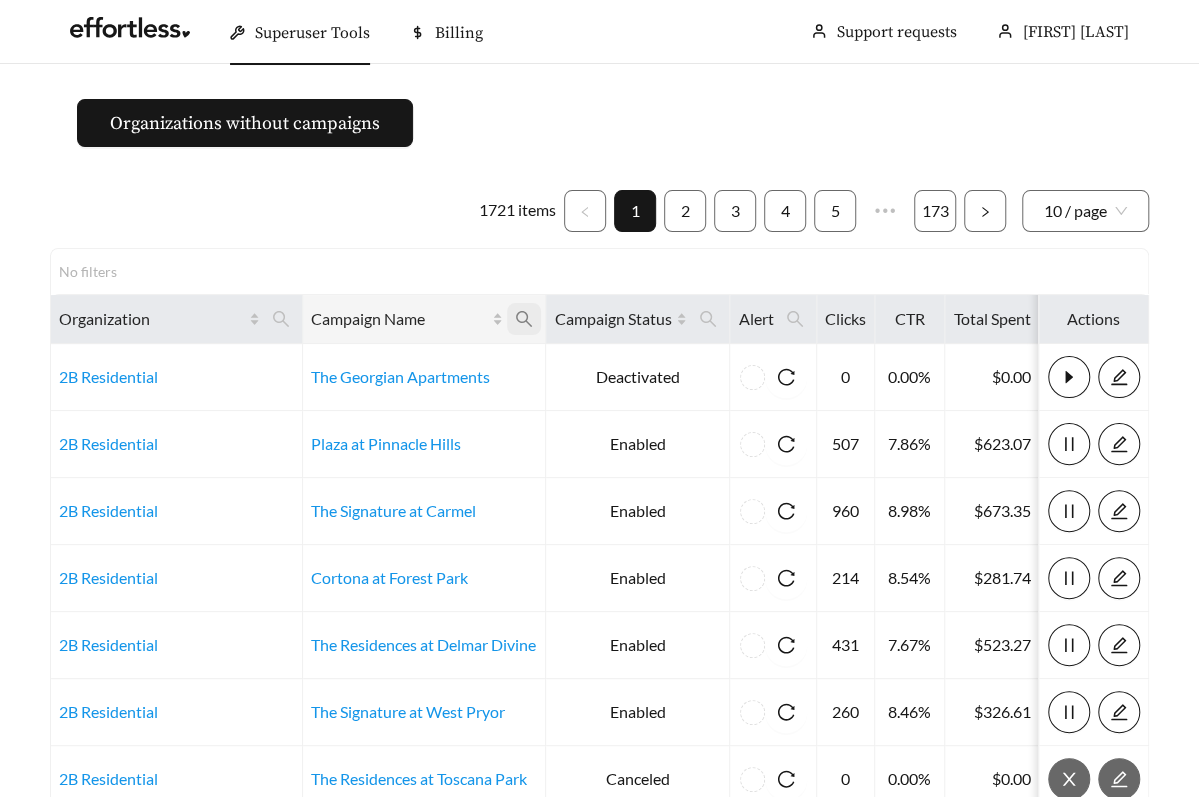 click at bounding box center (281, 319) 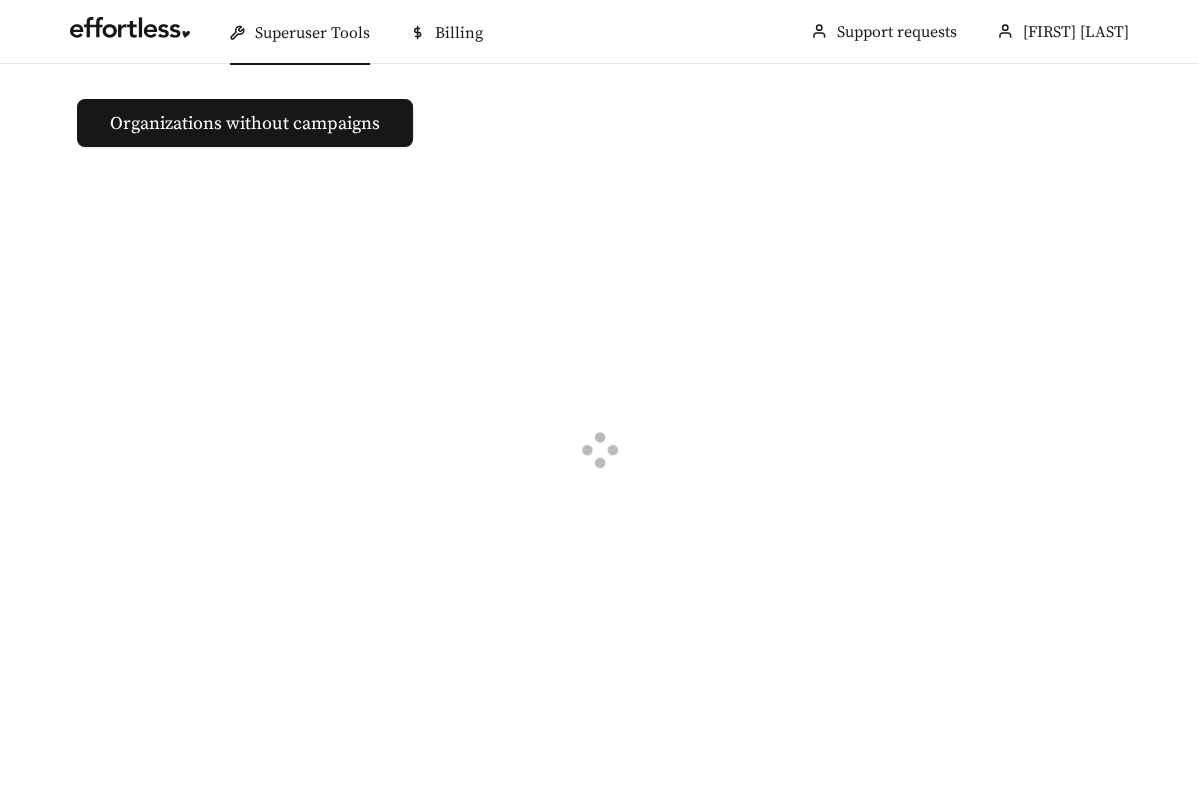 click at bounding box center (599, 453) 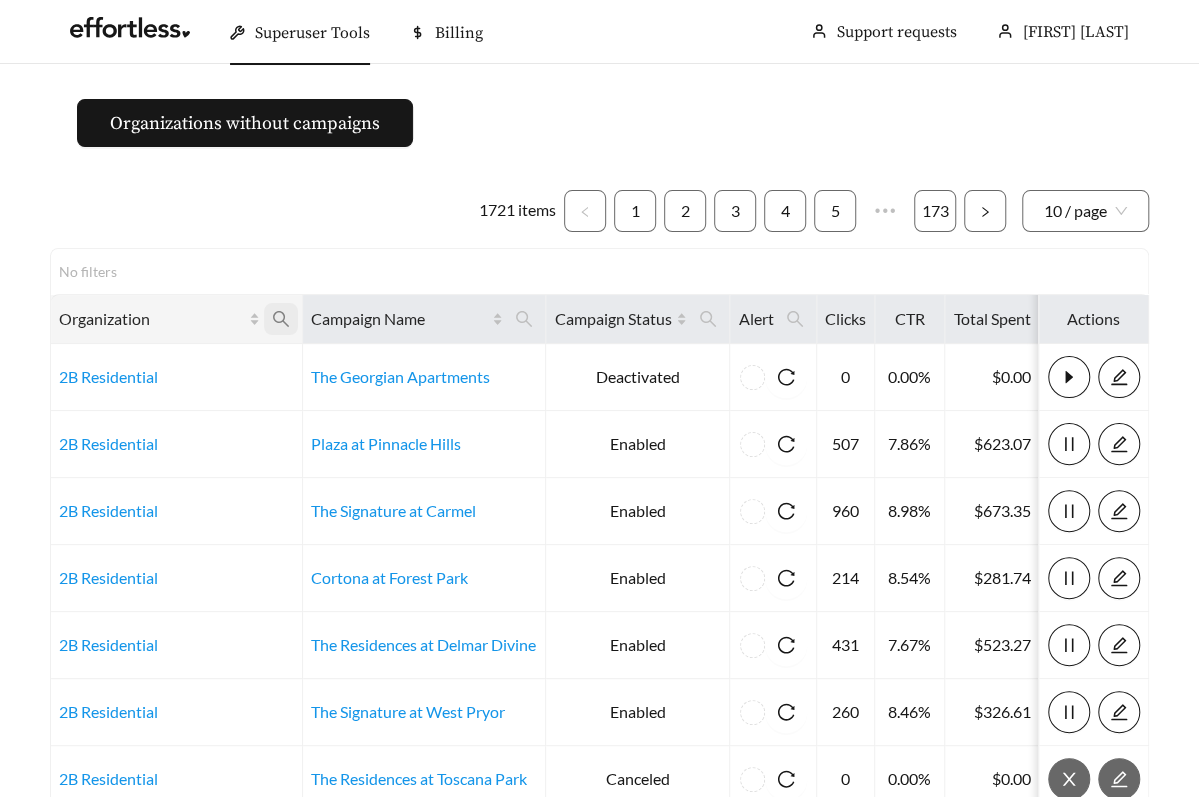 click at bounding box center (281, 319) 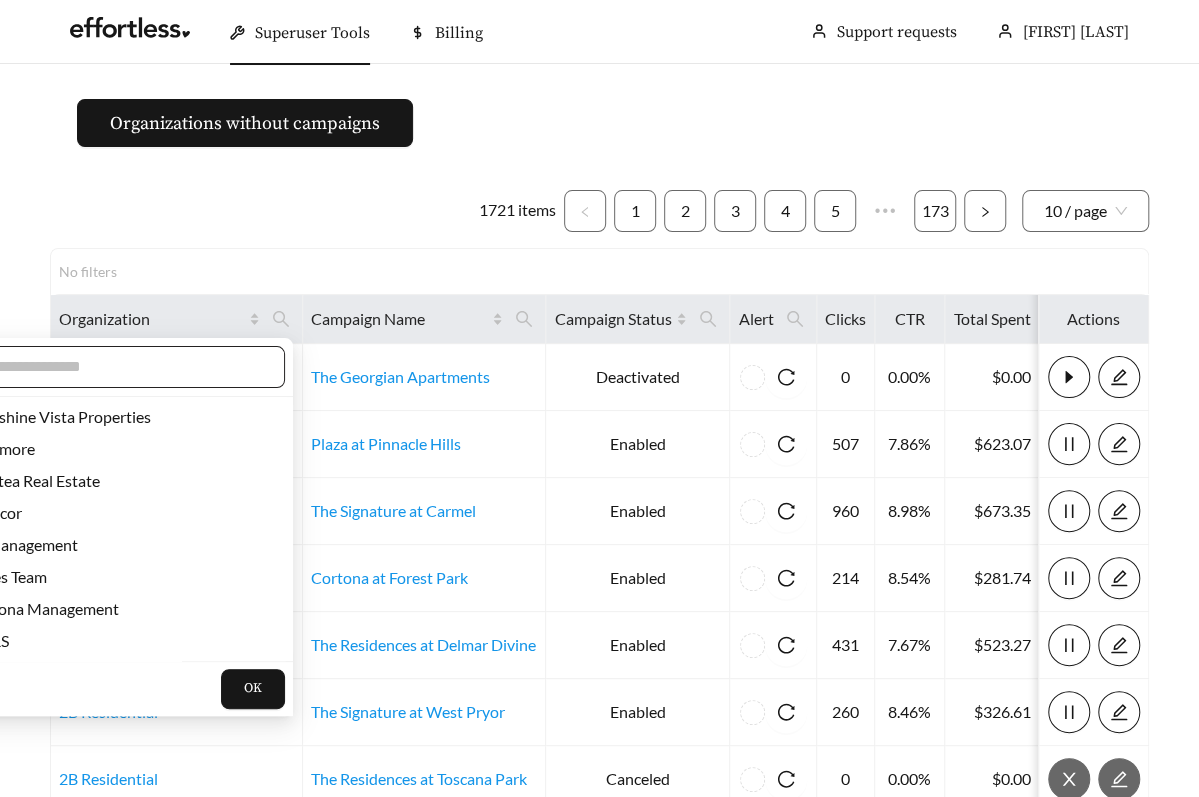 click at bounding box center [110, 367] 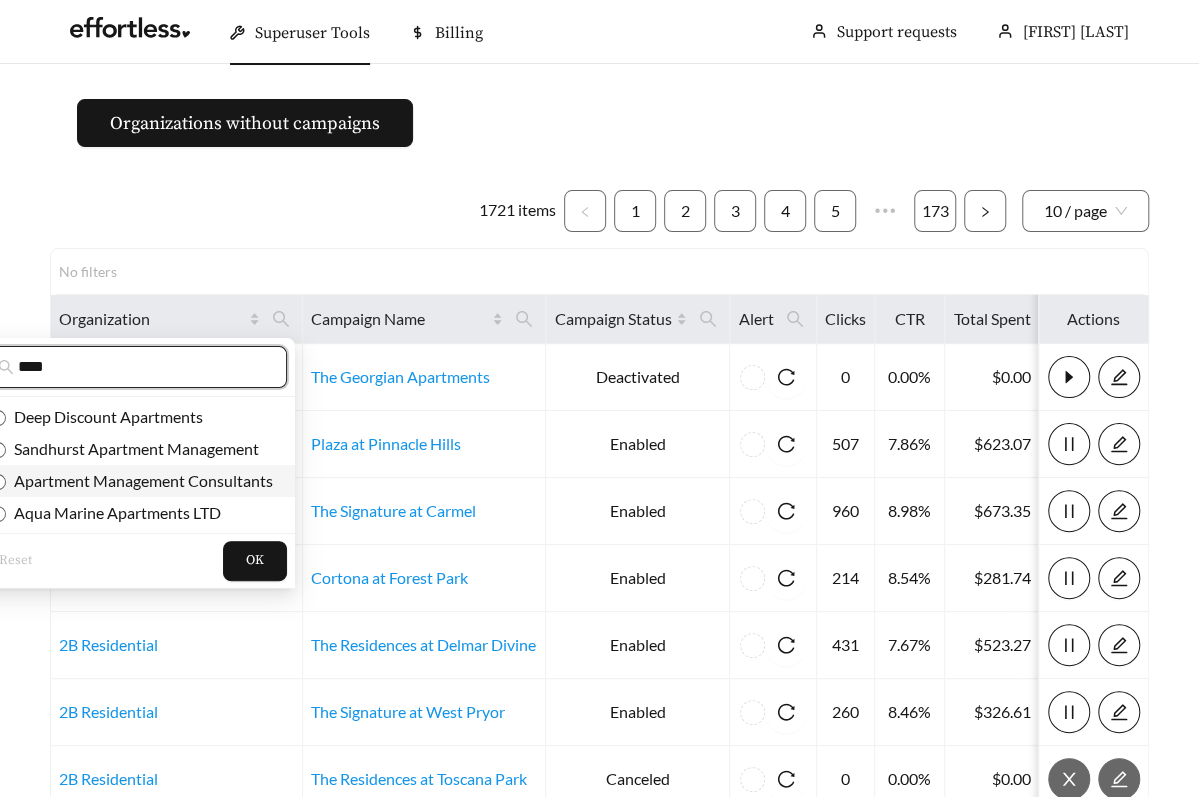 type on "****" 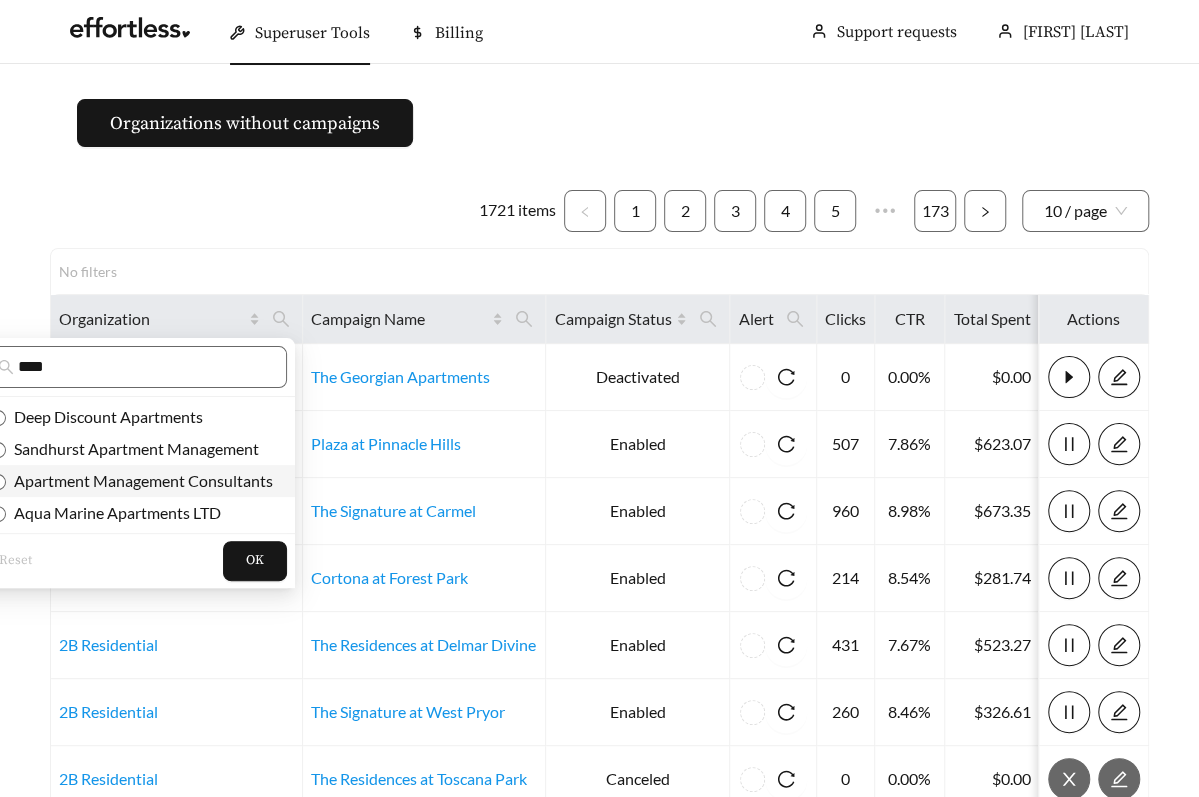 click on "Apartment Management Consultants" at bounding box center (131, 481) 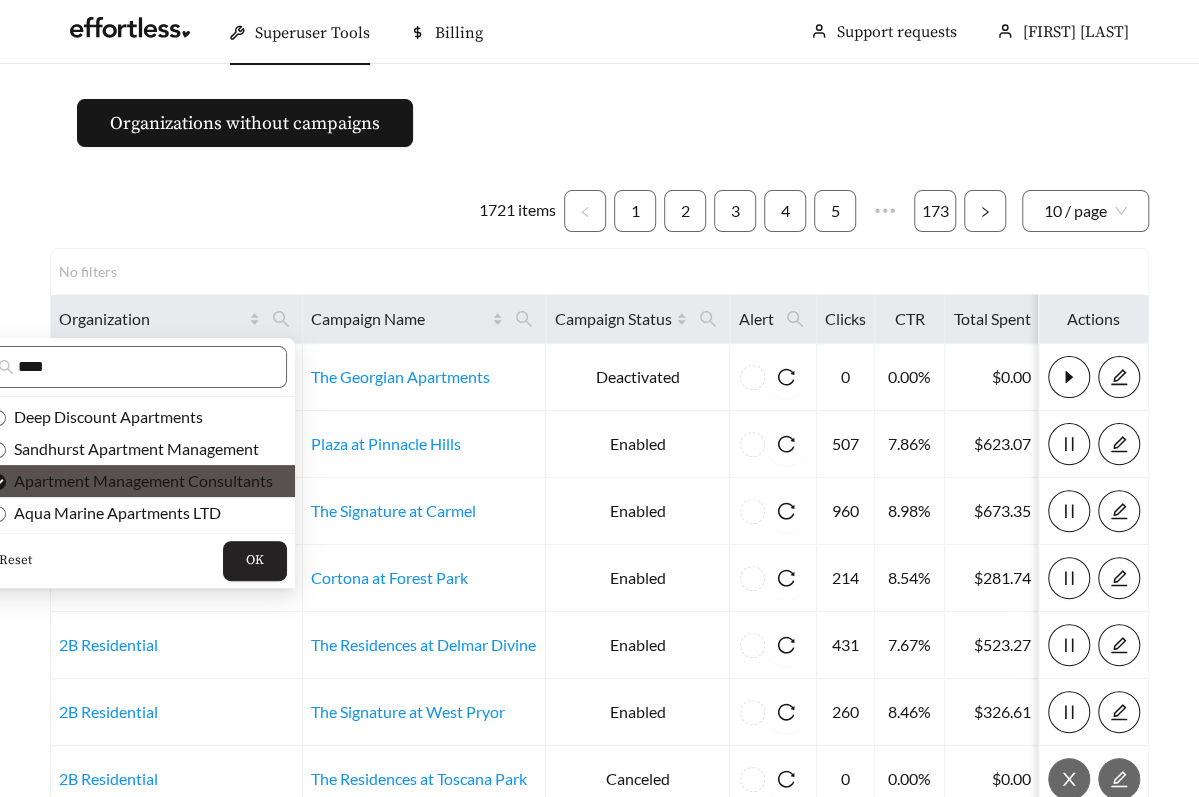 click on "OK" at bounding box center [255, 561] 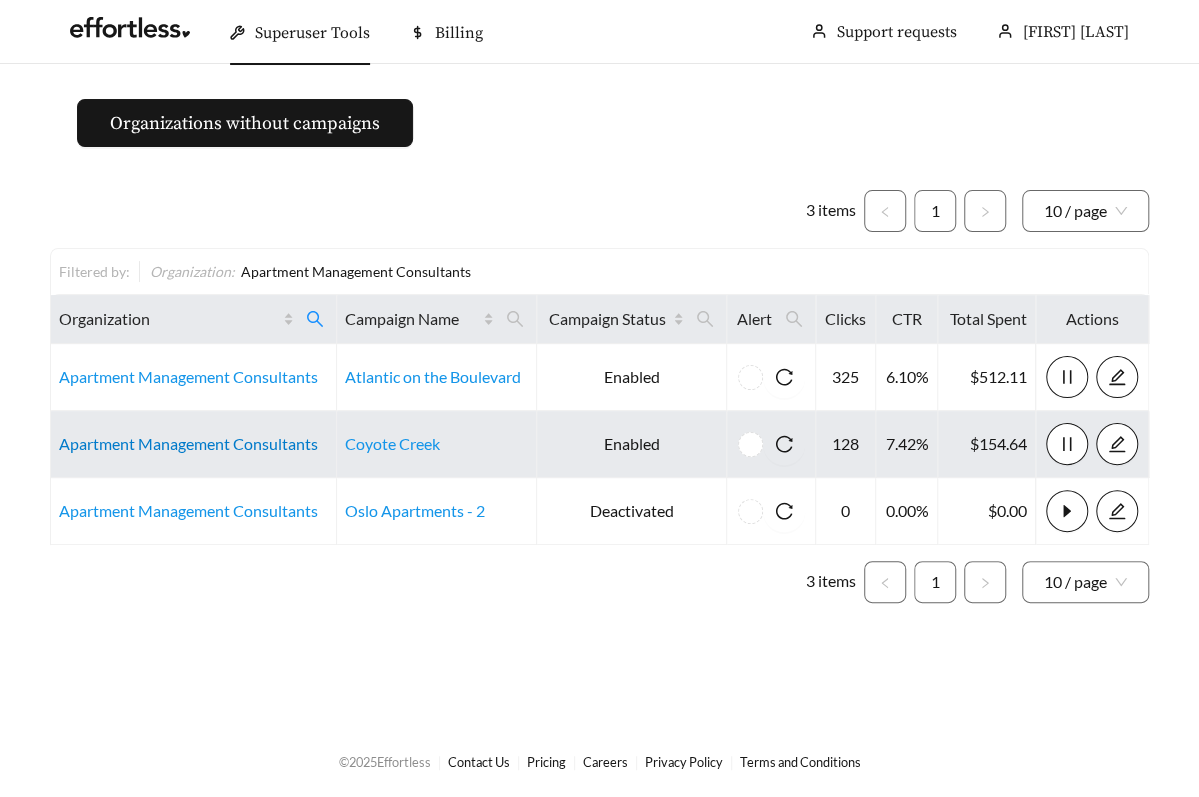 click on "Apartment Management Consultants" at bounding box center [188, 443] 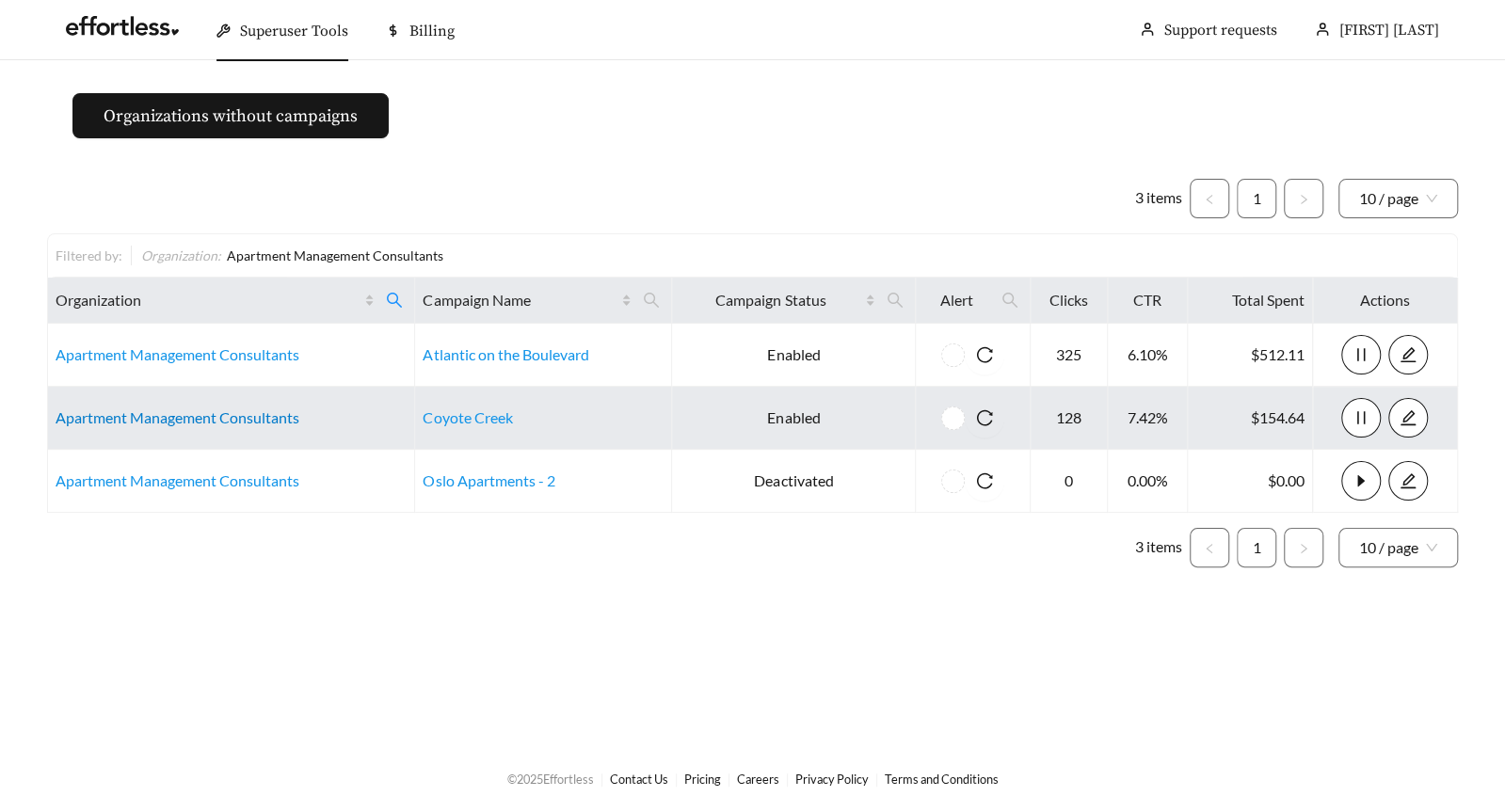 click on "Apartment Management Consultants" at bounding box center (177, 417) 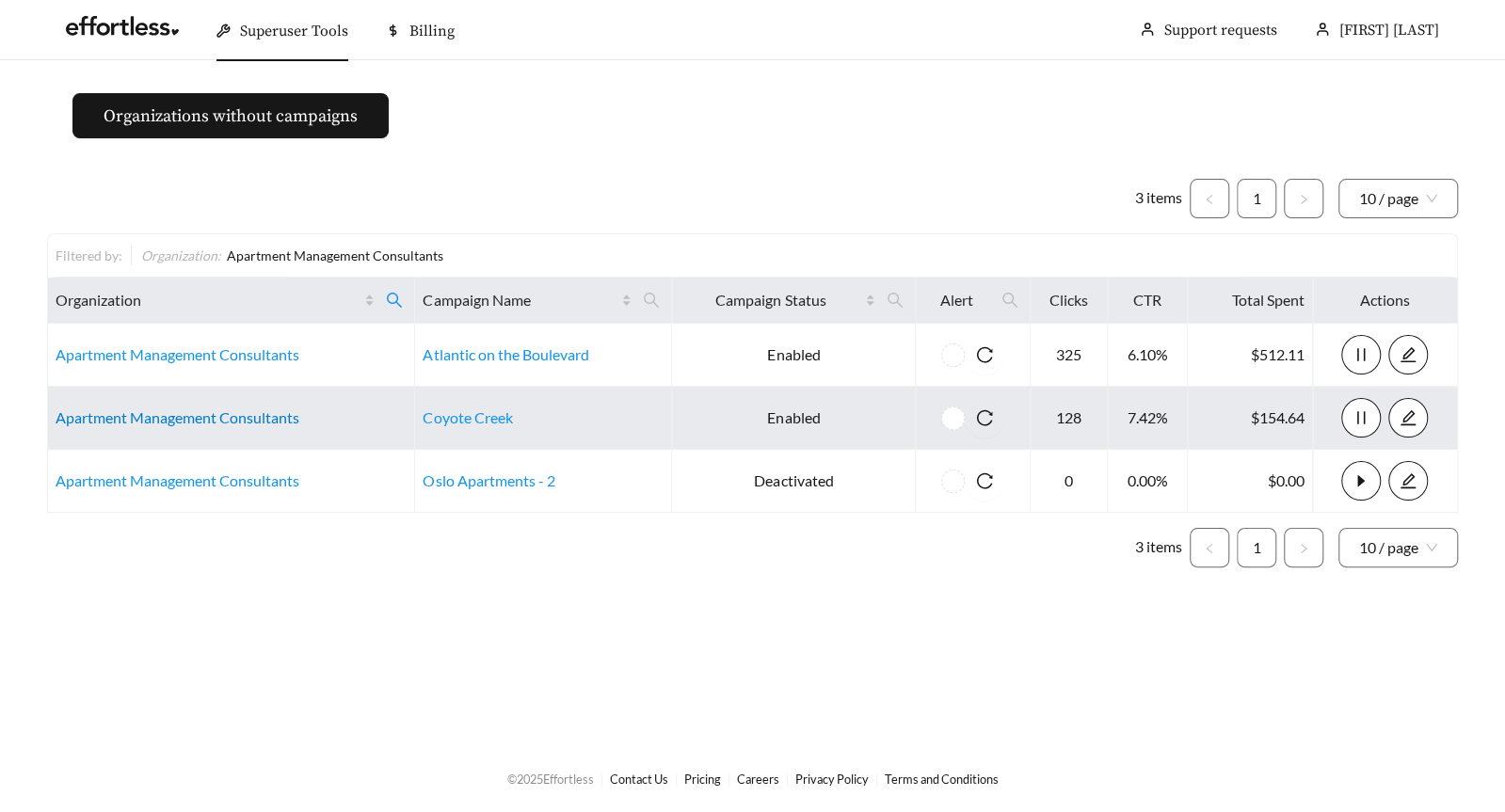 click on "Apartment Management Consultants" at bounding box center (177, 417) 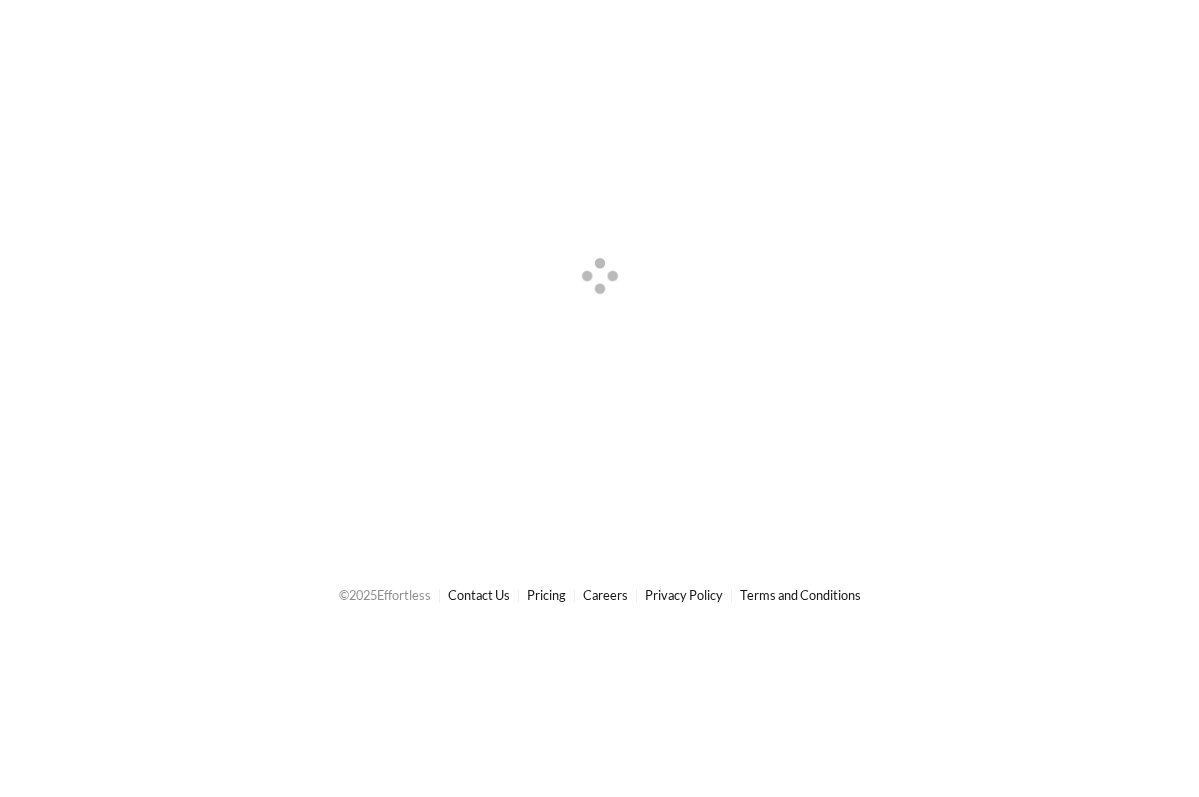 scroll, scrollTop: 0, scrollLeft: 0, axis: both 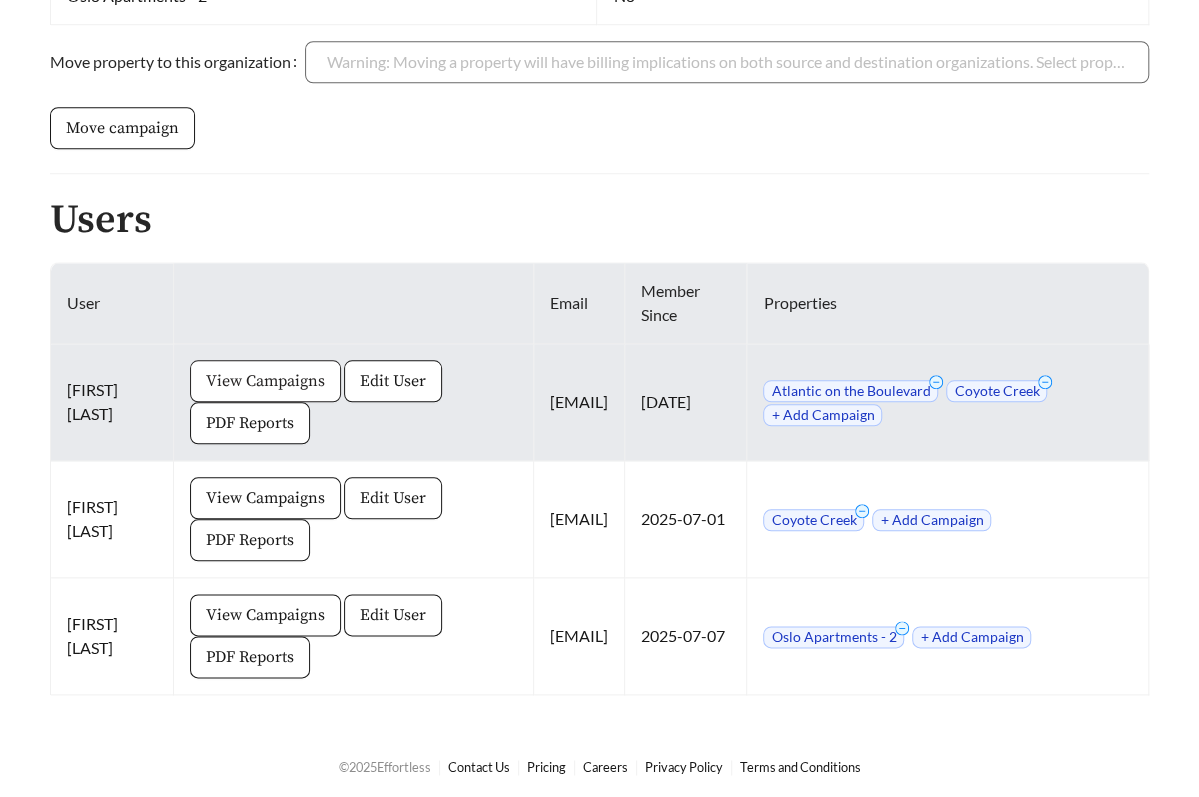 click on "View Campaigns" at bounding box center (265, 381) 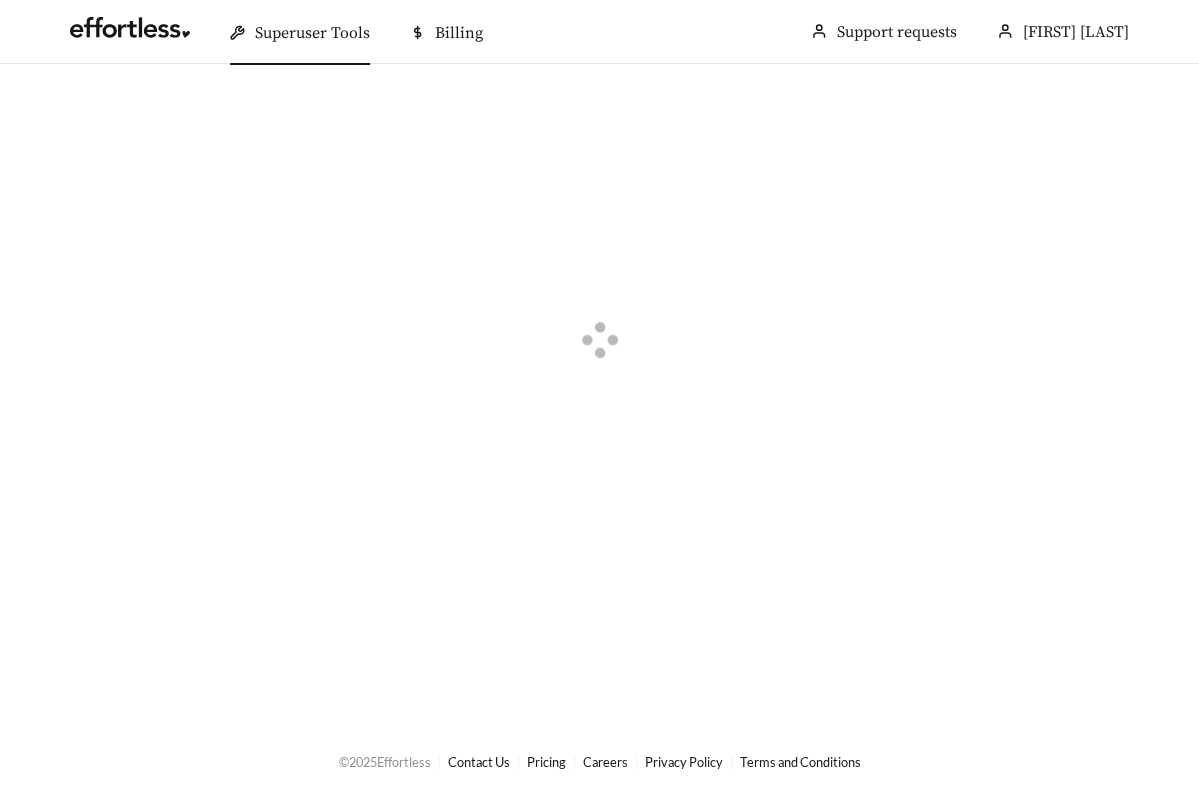 scroll, scrollTop: 0, scrollLeft: 0, axis: both 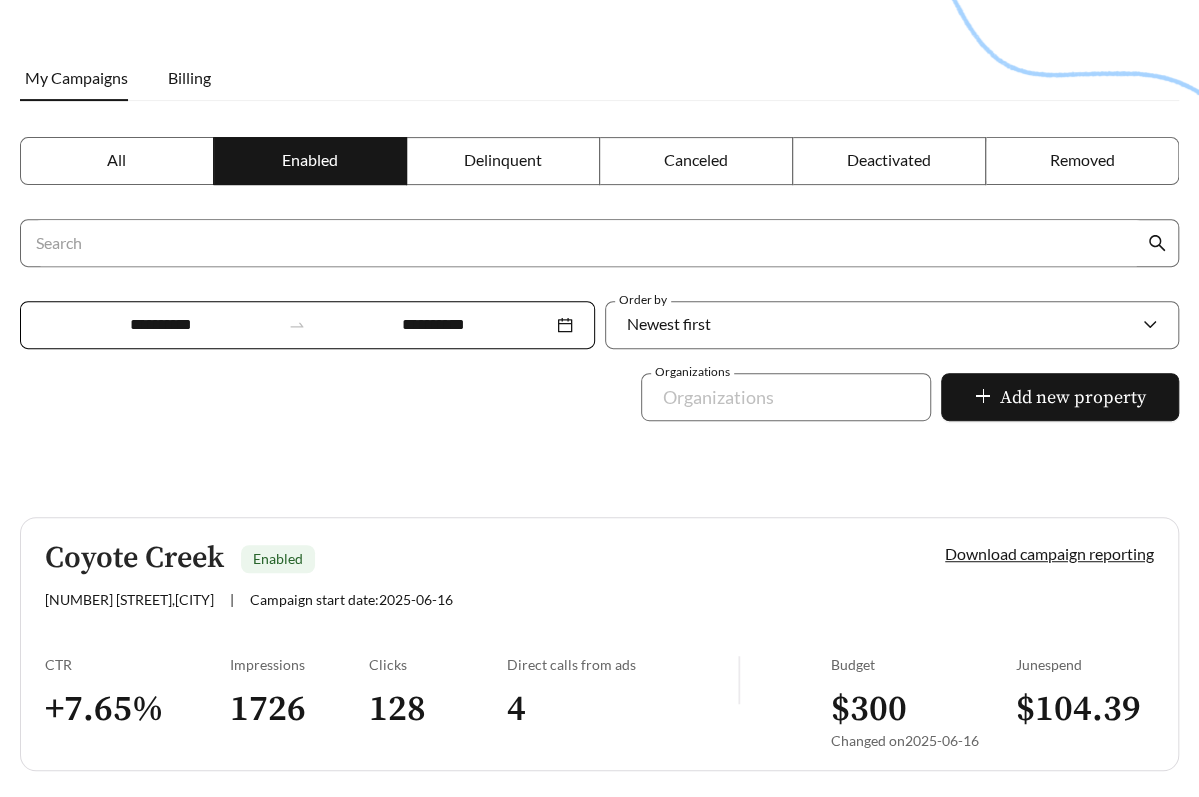 click on "**********" at bounding box center (307, 325) 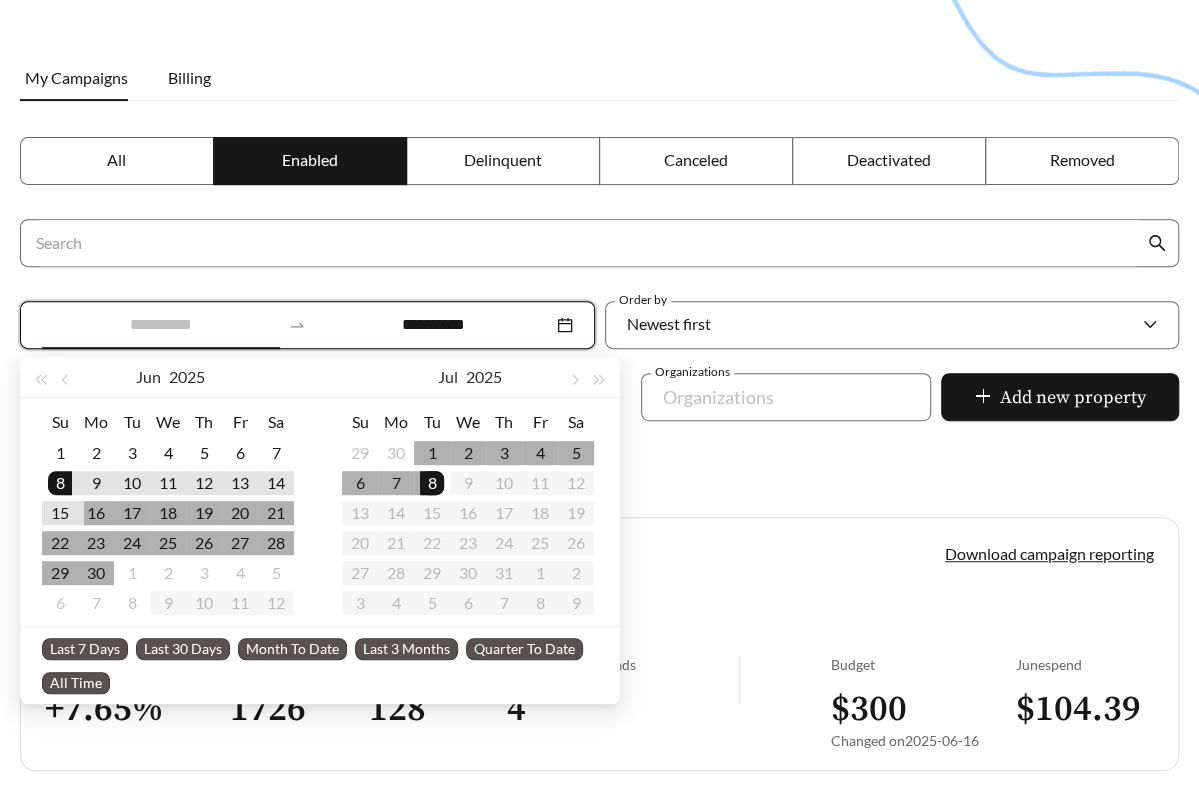 click on "16" at bounding box center [96, 513] 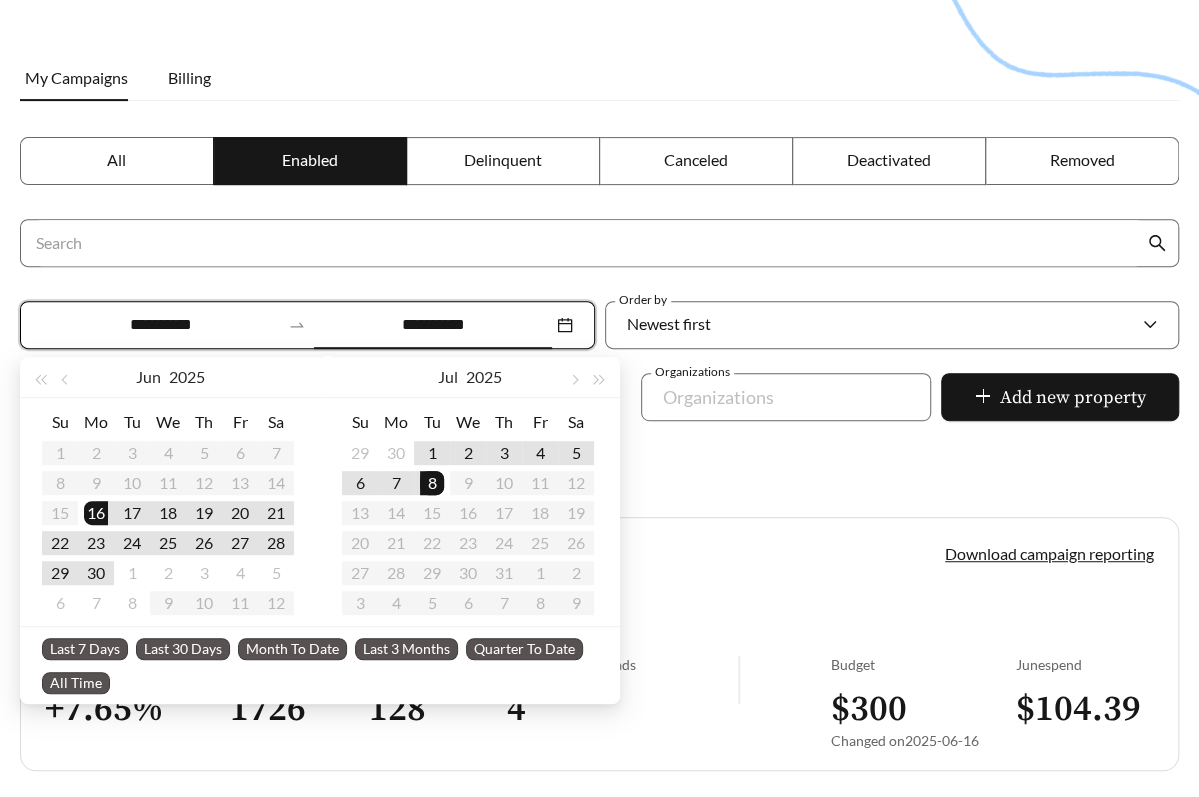click on "Coyote Creek Enabled [NUMBER] [STREET] , [CITY] | Campaign start date: [DATE] Download campaign reporting CTR + 7.65 % Impressions 1726 Clicks 128 Direct calls from ads 4 Budget $ 300 Changed on [DATE] June spend $ 104.39" at bounding box center (599, 644) 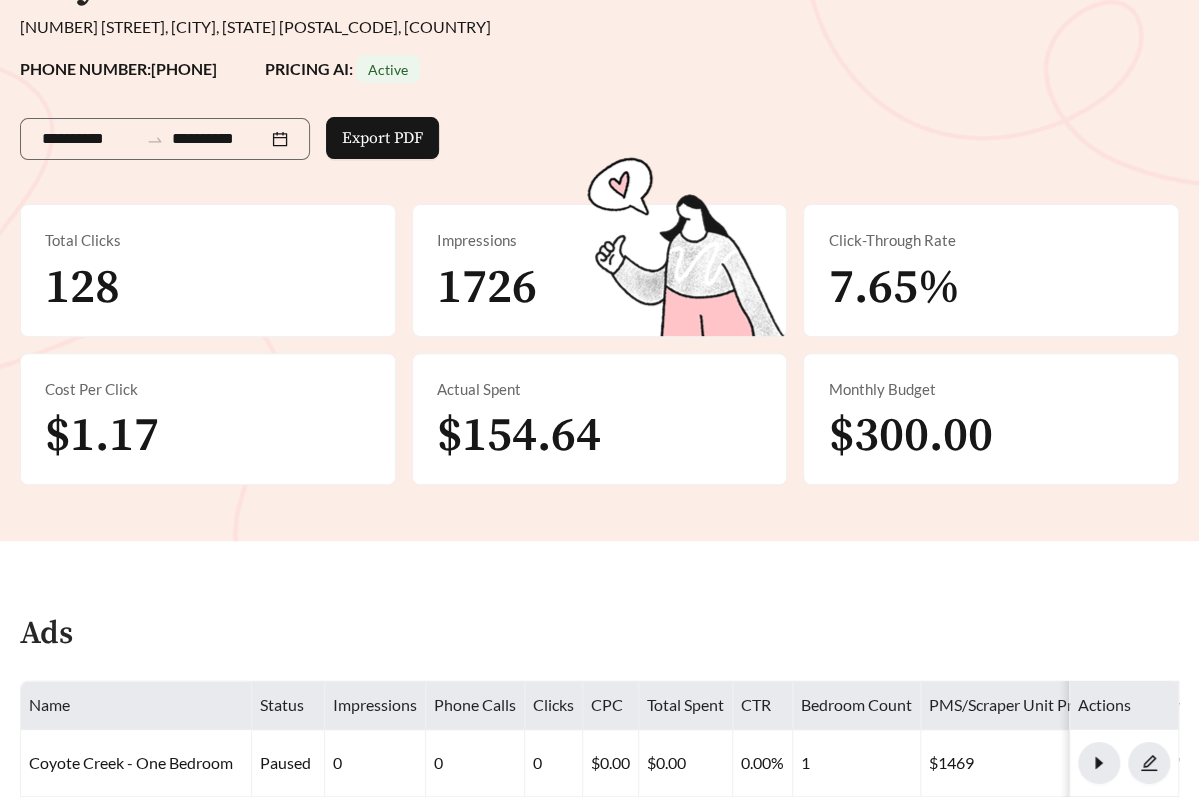 scroll, scrollTop: 430, scrollLeft: 0, axis: vertical 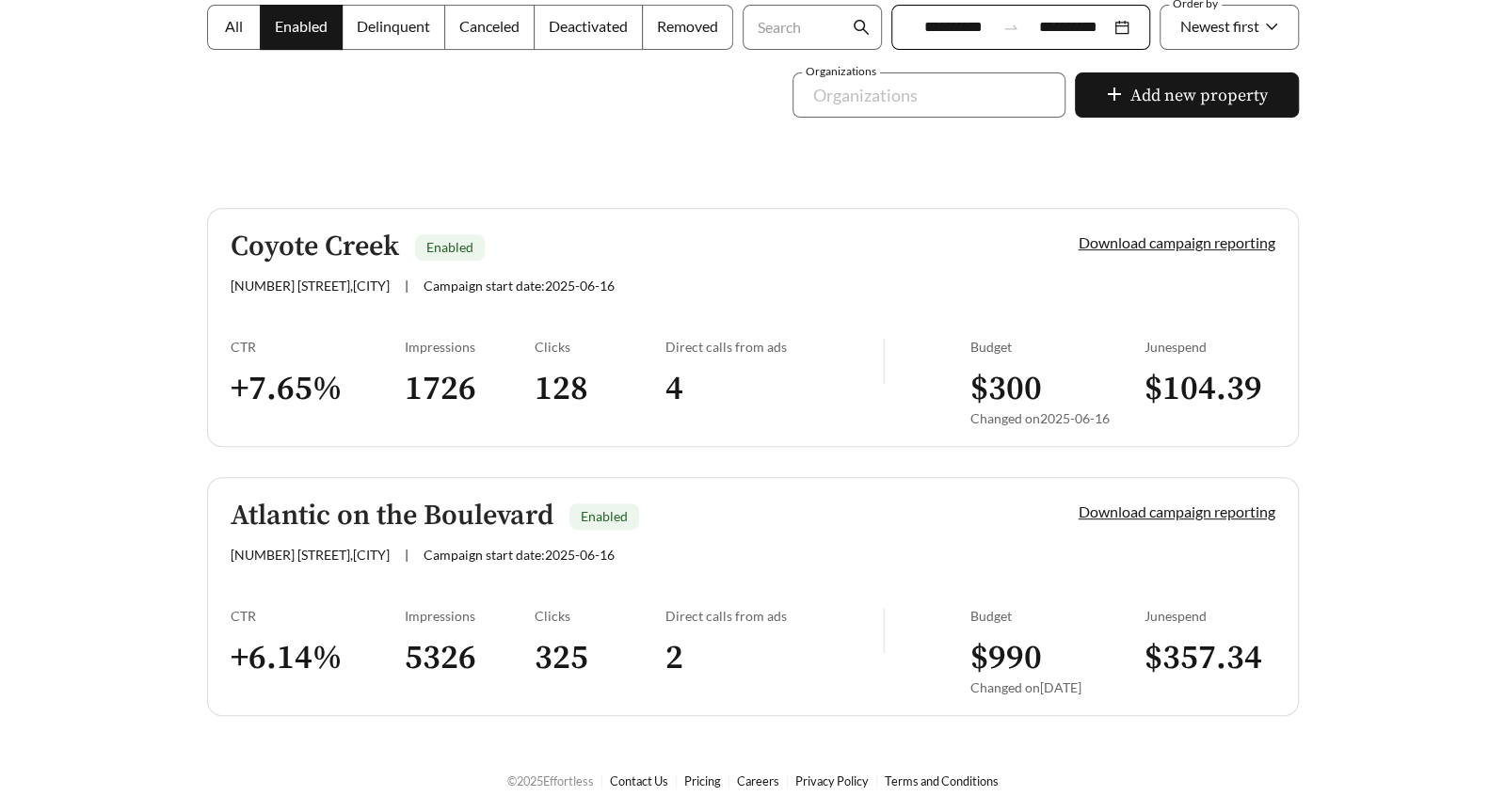 click on "2155 Morris Baker Blvd ,  North Charleston" at bounding box center (310, 554) 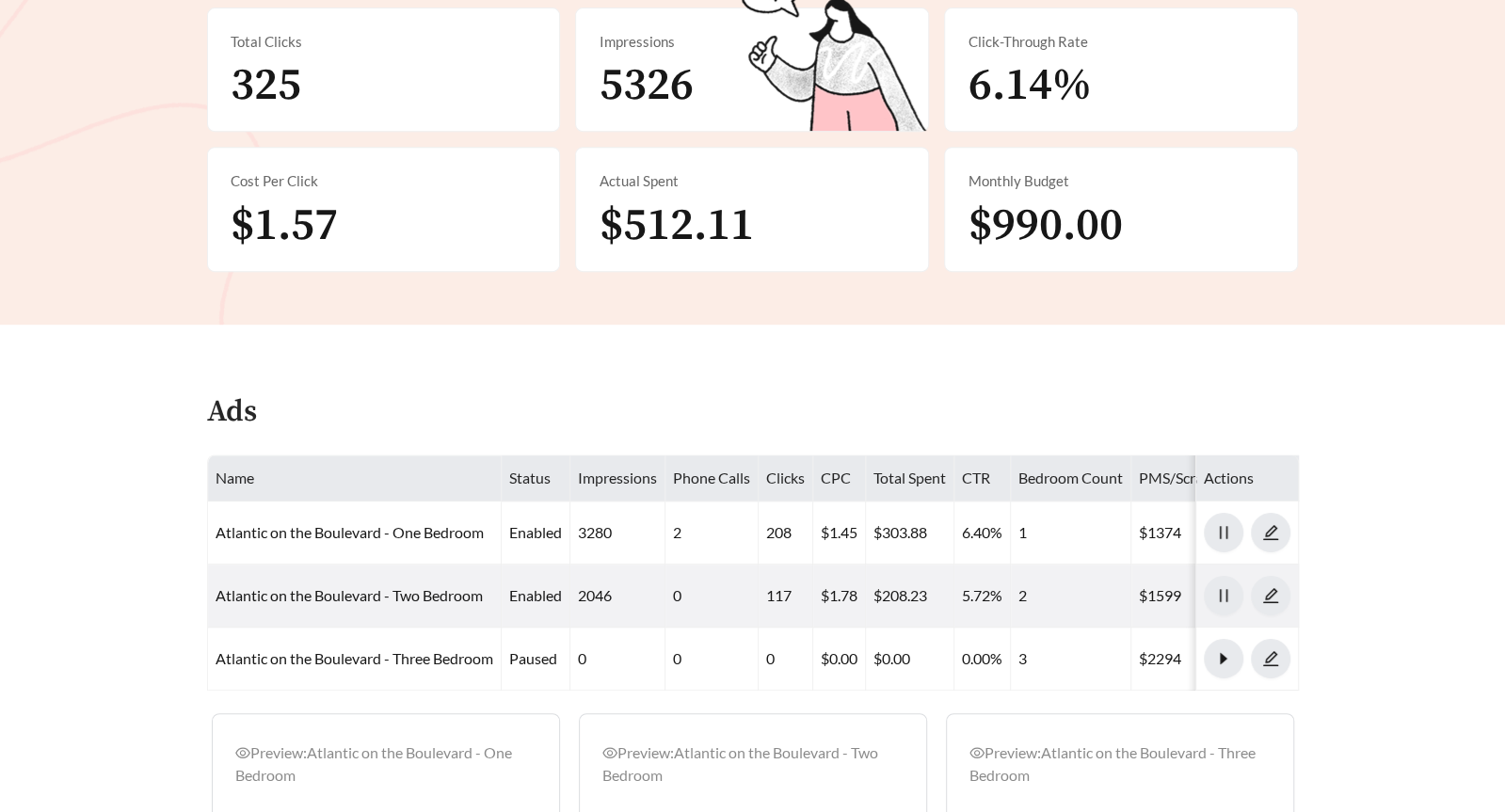 scroll, scrollTop: 762, scrollLeft: 0, axis: vertical 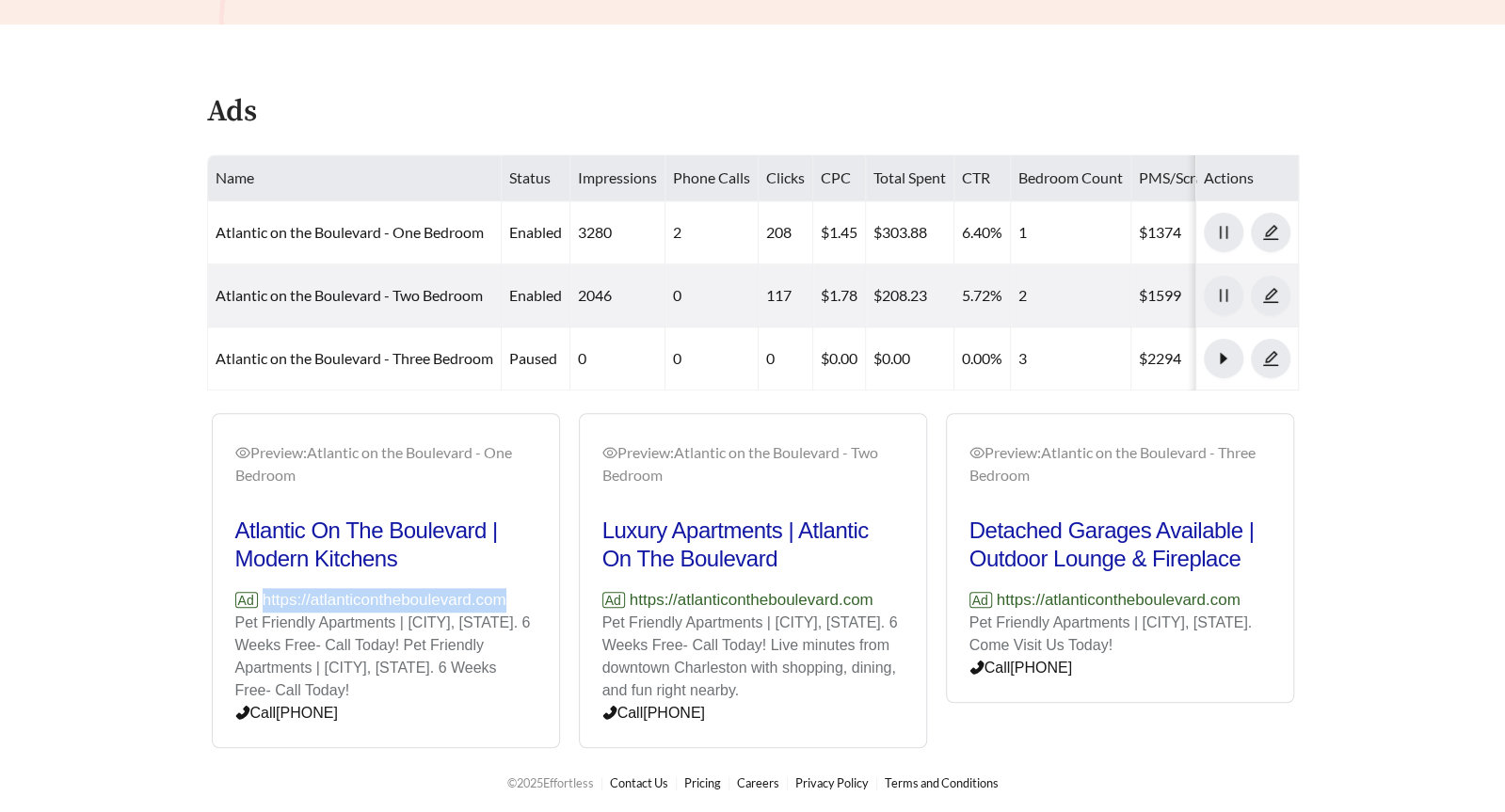 drag, startPoint x: 509, startPoint y: 595, endPoint x: 263, endPoint y: 595, distance: 246 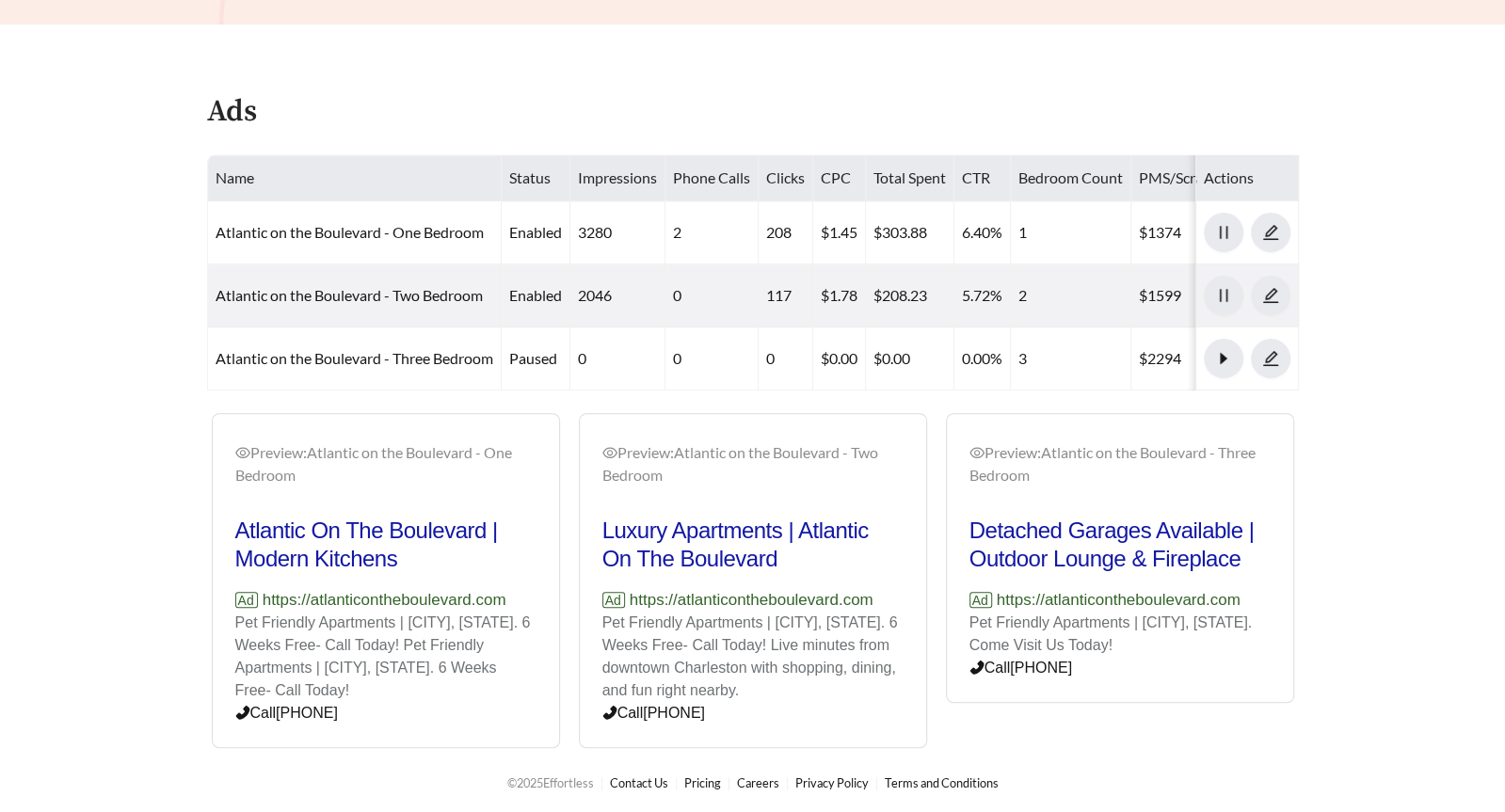 click on "Pet Friendly Apartments | North Charleston, South Carolina. 6 Weeks Free- Call Today! Live minutes from downtown Charleston with shopping, dining, and fun right nearby." at bounding box center (753, 657) 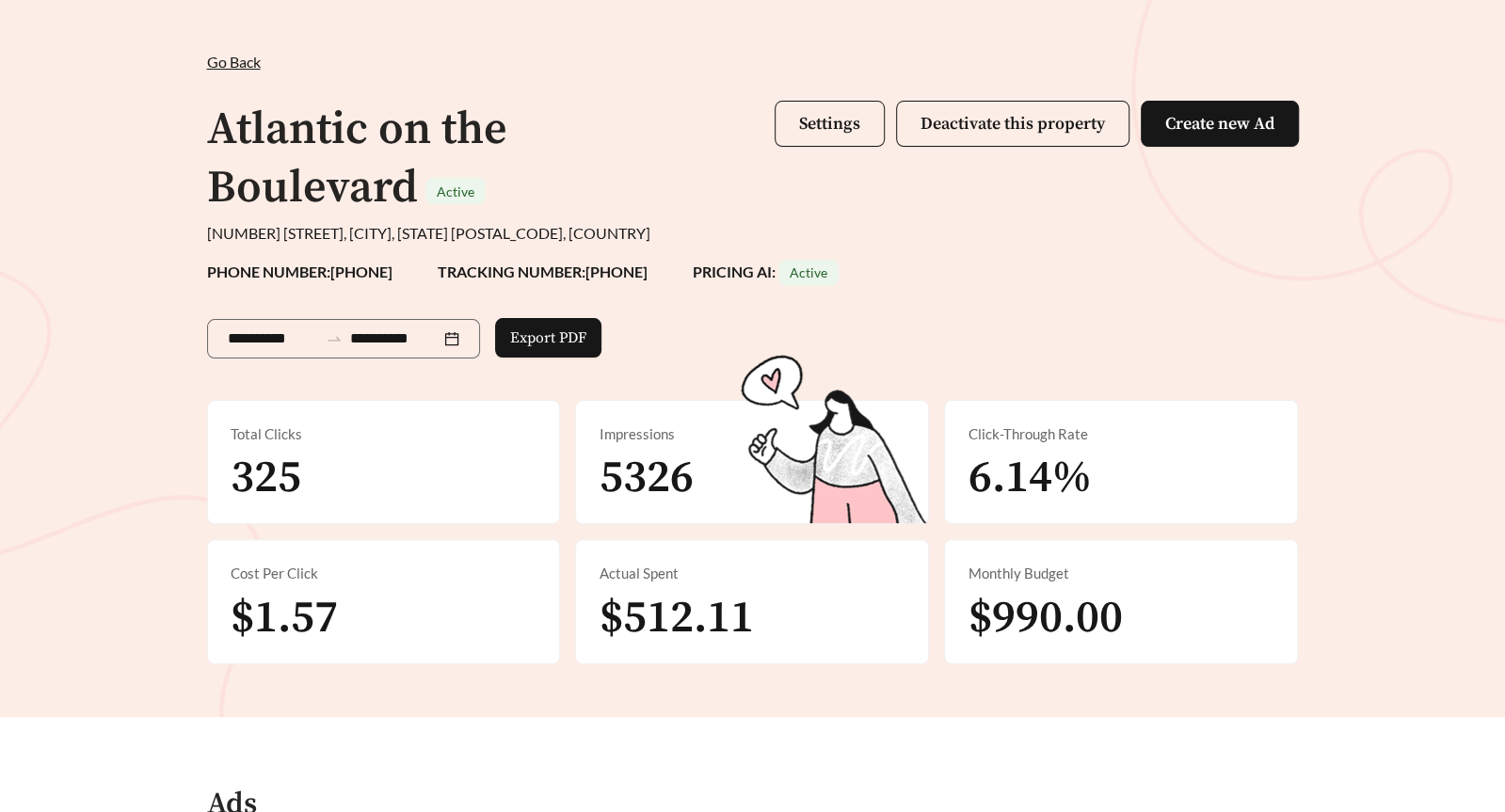 scroll, scrollTop: 69, scrollLeft: 0, axis: vertical 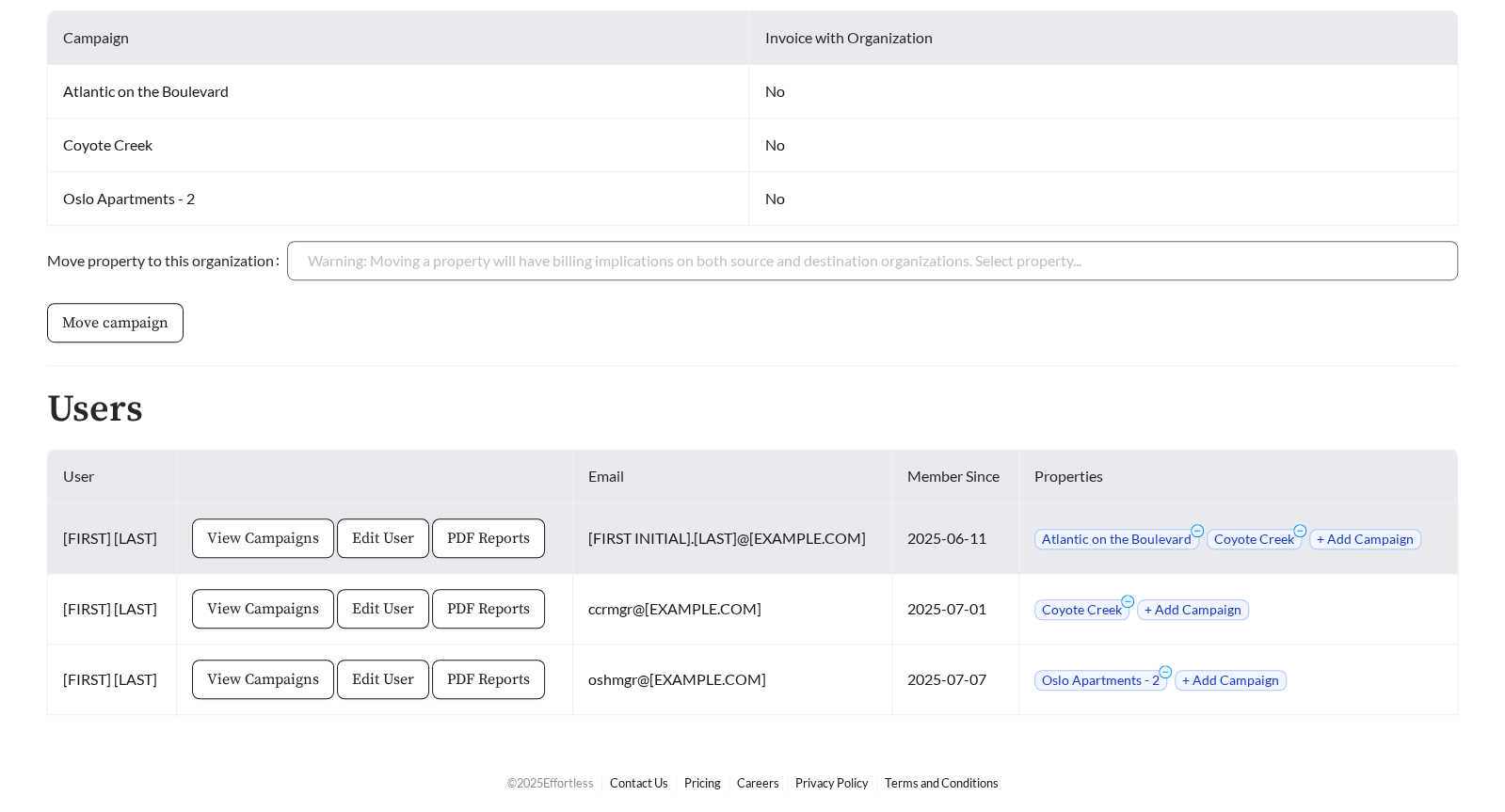 click on "View Campaigns" at bounding box center (263, 538) 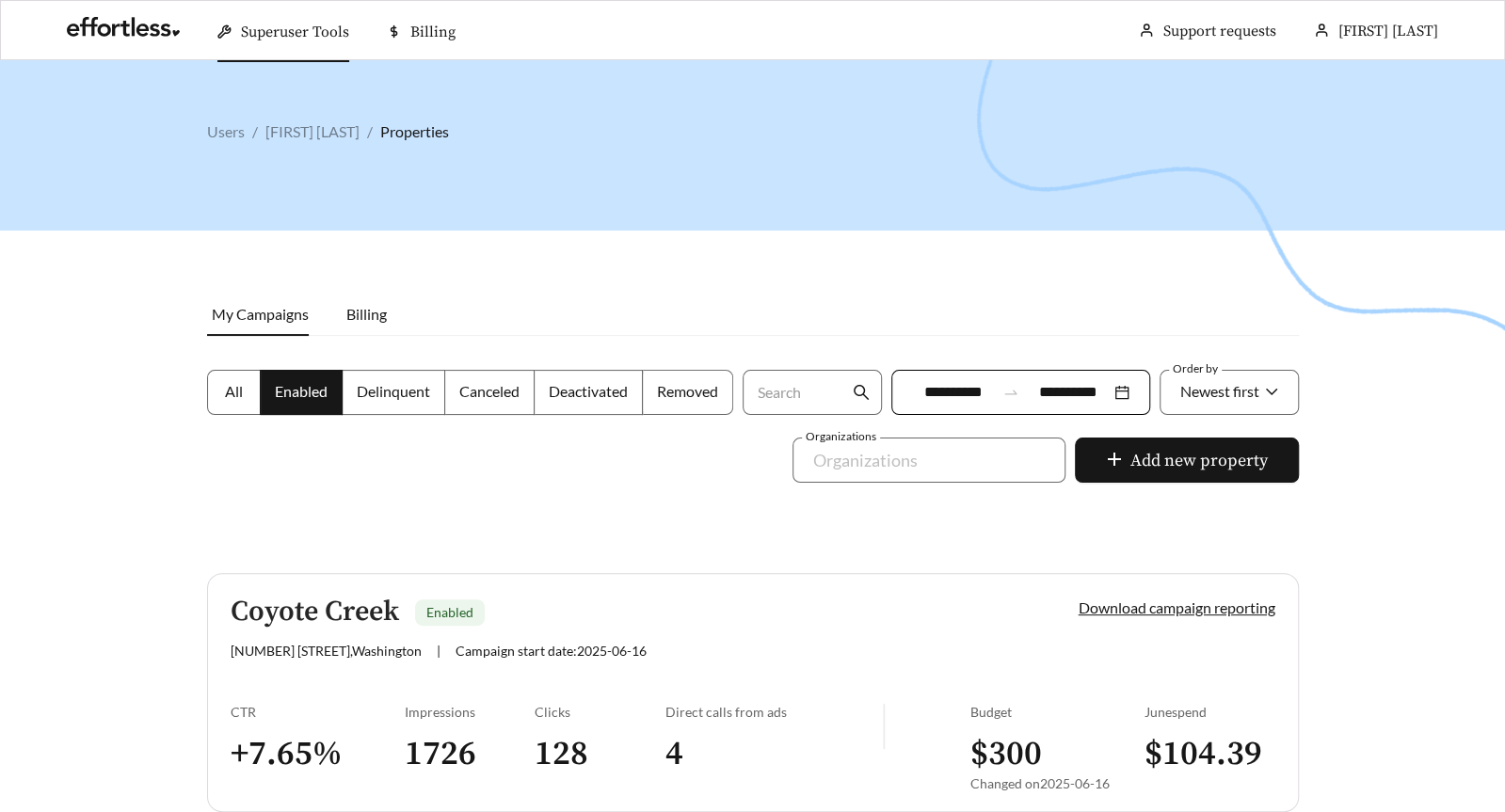 scroll, scrollTop: 365, scrollLeft: 0, axis: vertical 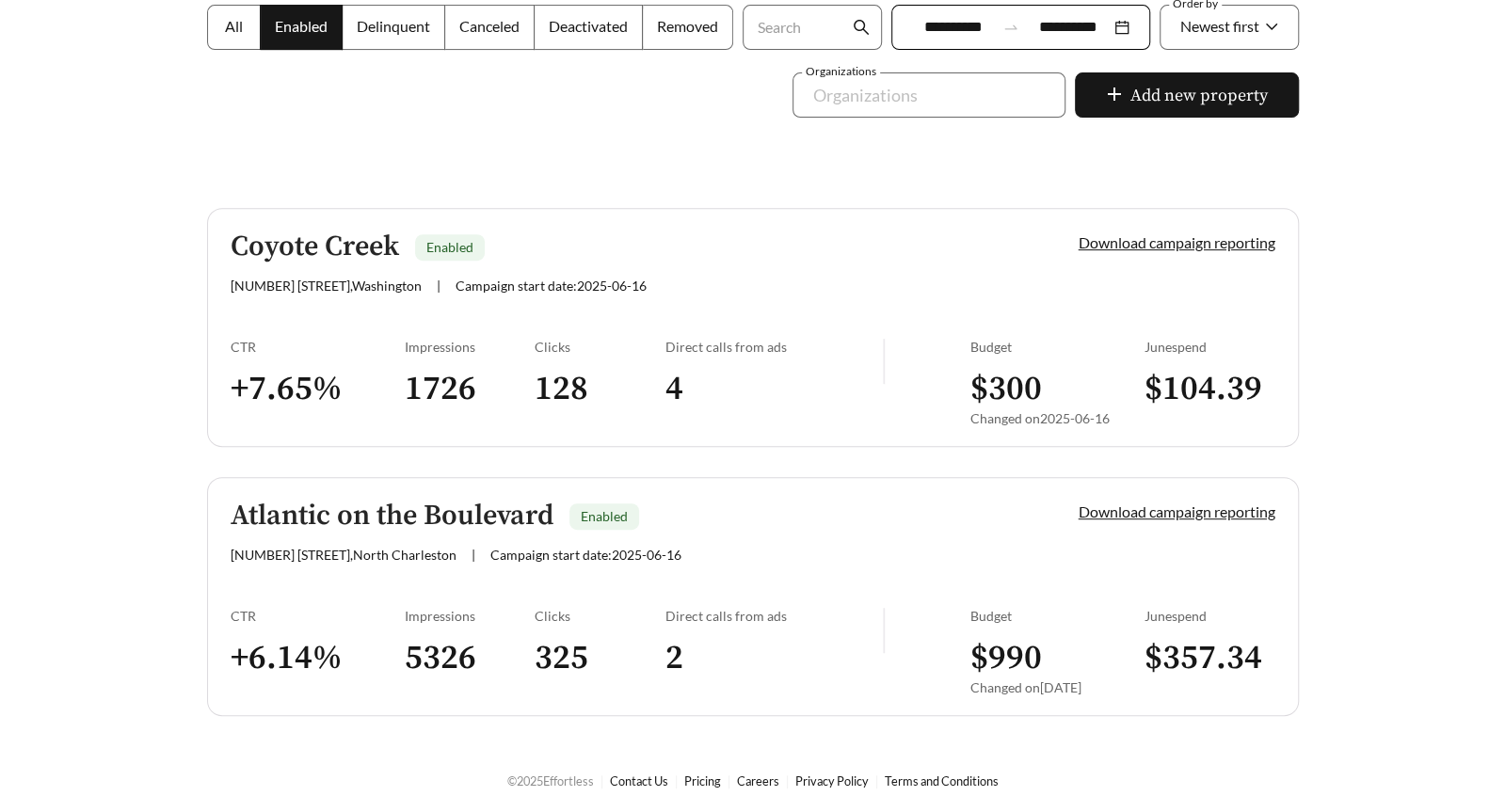 click on "Enabled" at bounding box center (450, 247) 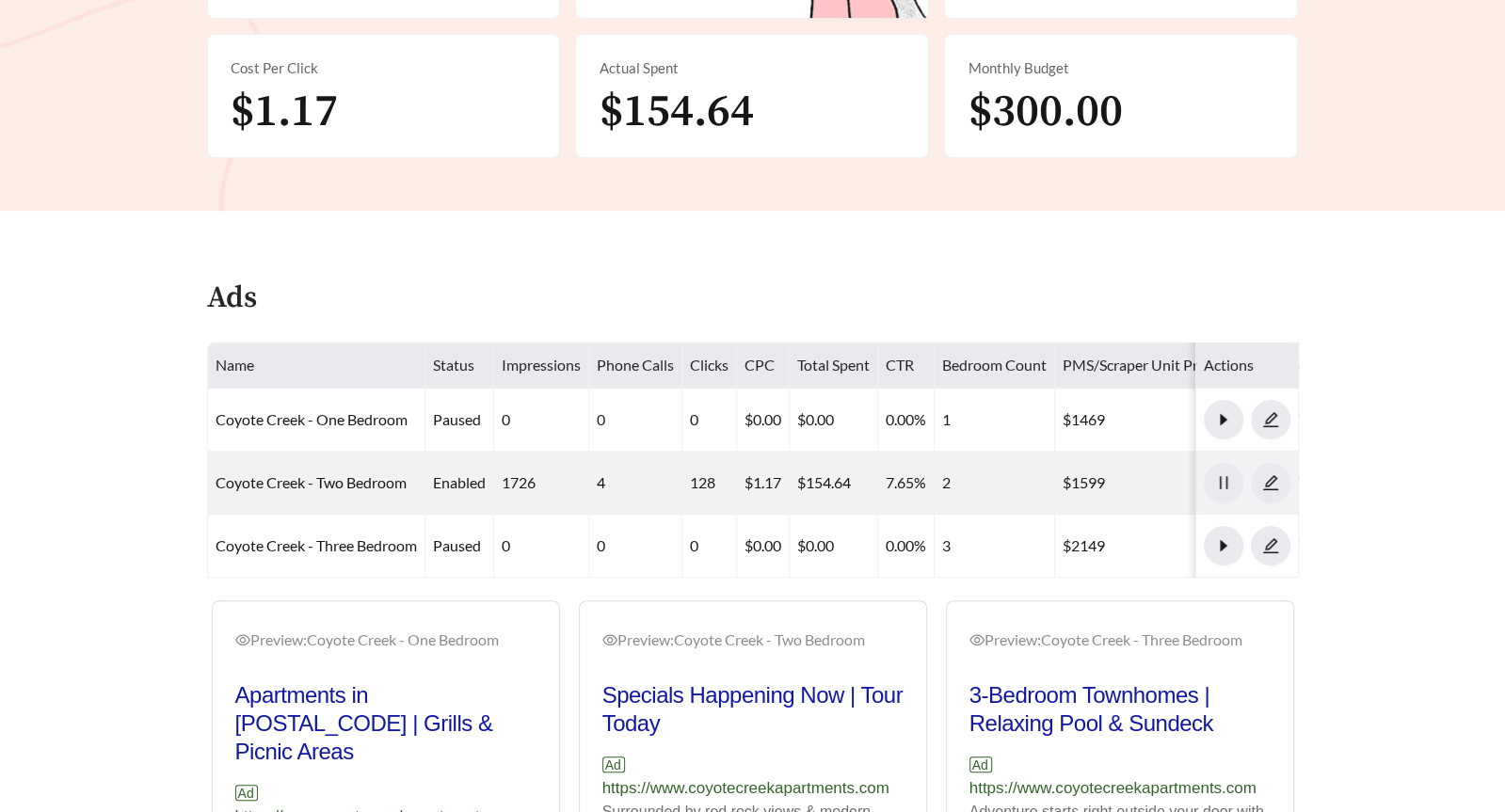 scroll, scrollTop: 727, scrollLeft: 0, axis: vertical 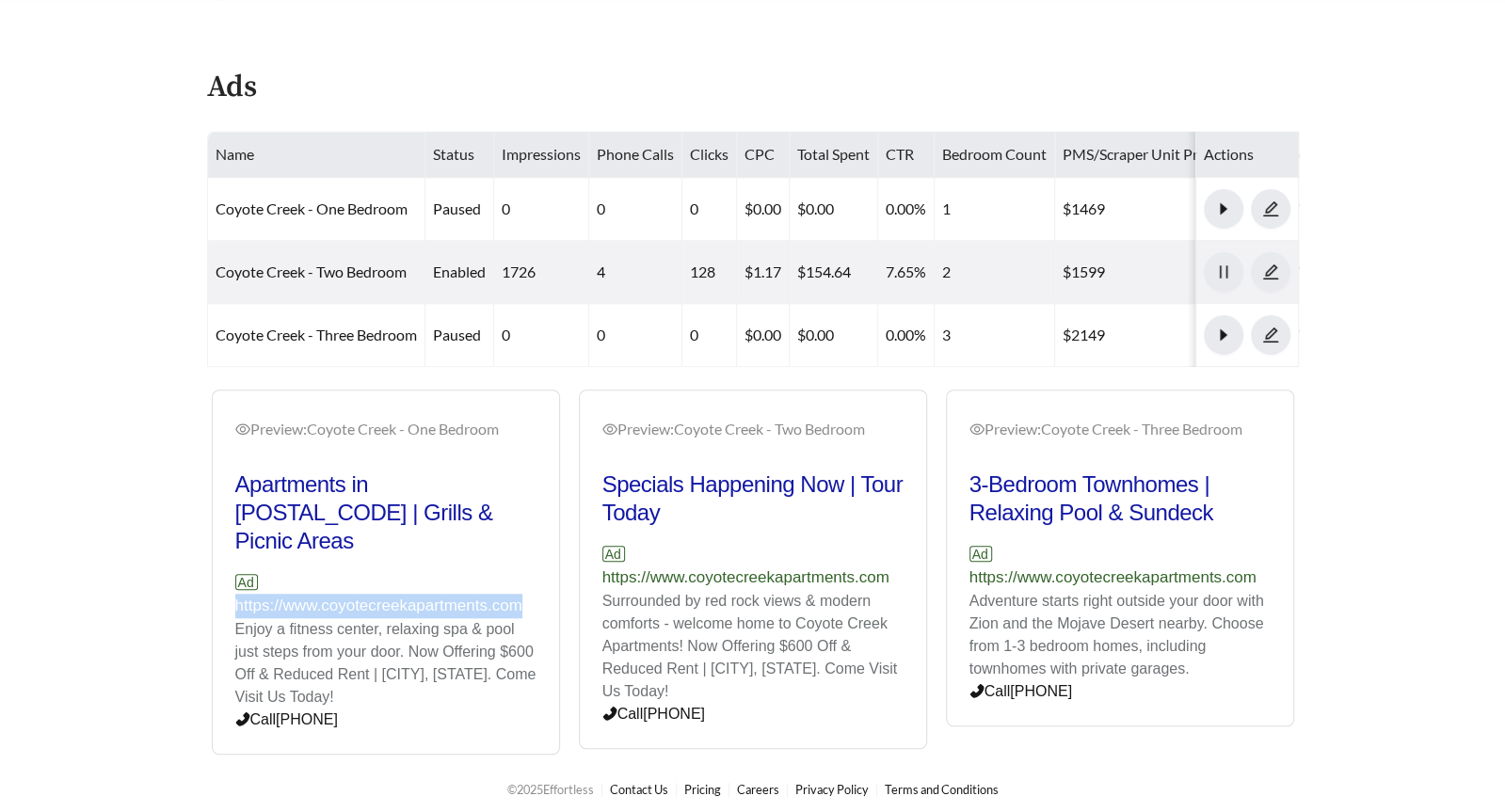 drag, startPoint x: 415, startPoint y: 567, endPoint x: 235, endPoint y: 568, distance: 180.00278 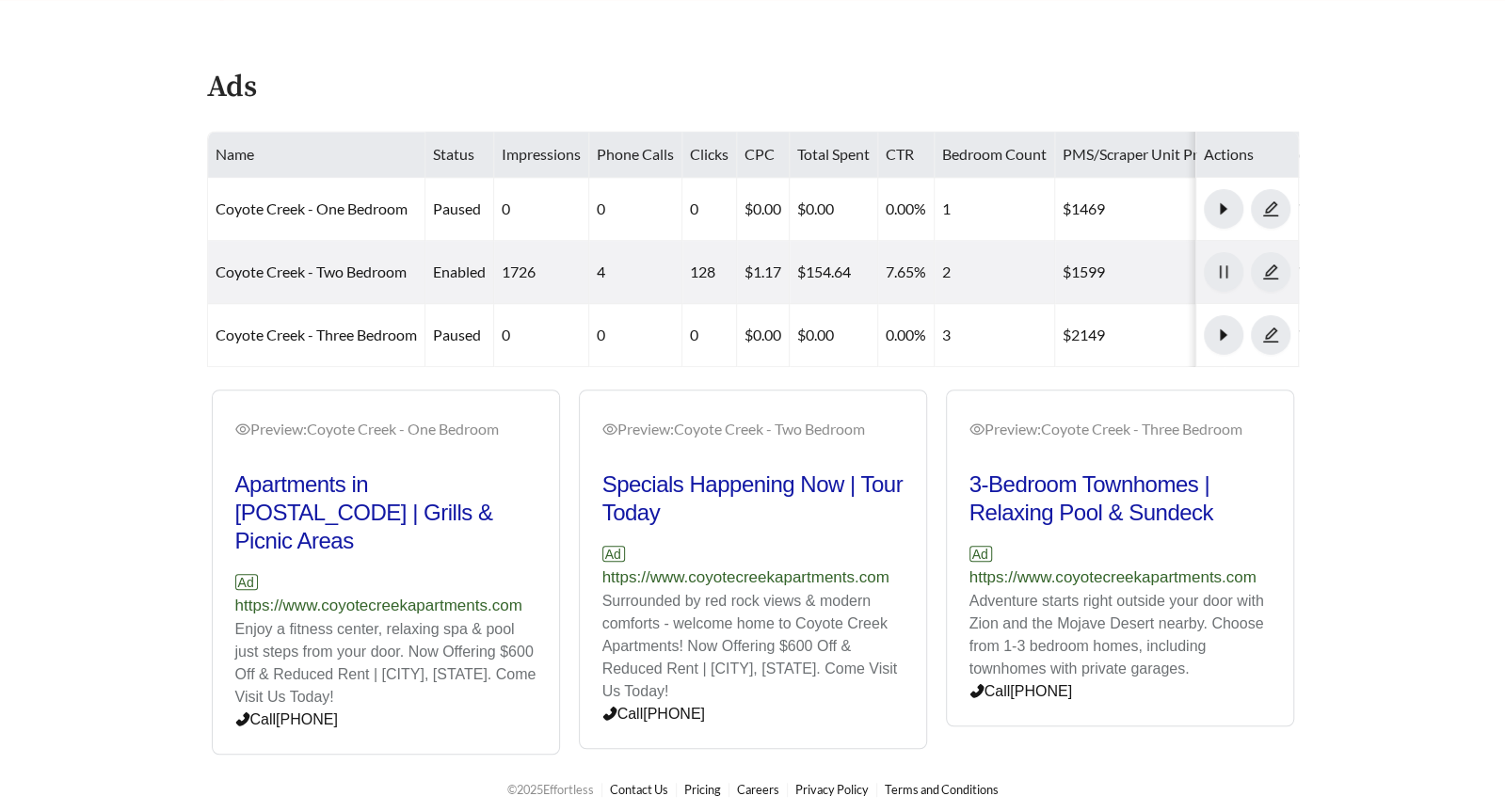 click on "Preview: Coyote Creek - One Bedroom Apartments in [POSTAL_CODE] | Grills & Picnic Areas Ad https://www.coyotecreekapartments.com Enjoy a fitness center, relaxing spa & pool just steps from your door. Now Offering $600 Off & Reduced Rent | [CITY], [STATE]. Come Visit Us Today! Call [PHONE] Preview: Coyote Creek - Two Bedroom Specials Happening Now | Tour Today Ad https://www.coyotecreekapartments.com Surrounded by red rock views & modern comforts - welcome home to Coyote Creek Apartments! Now Offering $600 Off & Reduced Rent | [CITY], [STATE]. Come Visit Us Today! Call [PHONE] Preview: Coyote Creek - Three Bedroom 3-Bedroom Townhomes | Relaxing Pool & Sundeck Ad https://www.coyotecreekapartments.com Adventure starts right outside your door with Zion and the Mojave Desert nearby. Choose from 1-3 bedroom homes, including townhomes with private garages. Call [PHONE]" at bounding box center (753, 572) 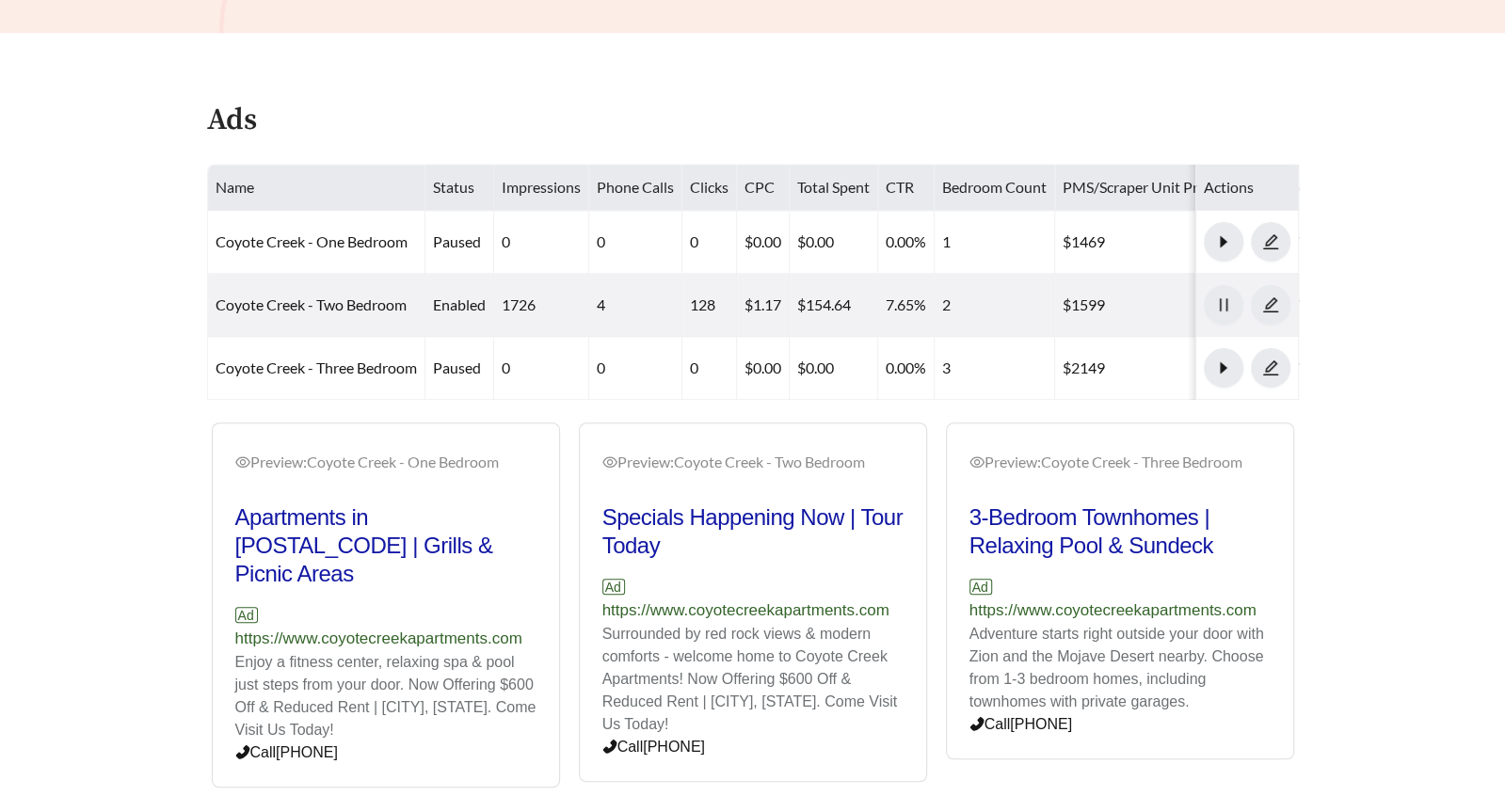 scroll, scrollTop: 693, scrollLeft: 0, axis: vertical 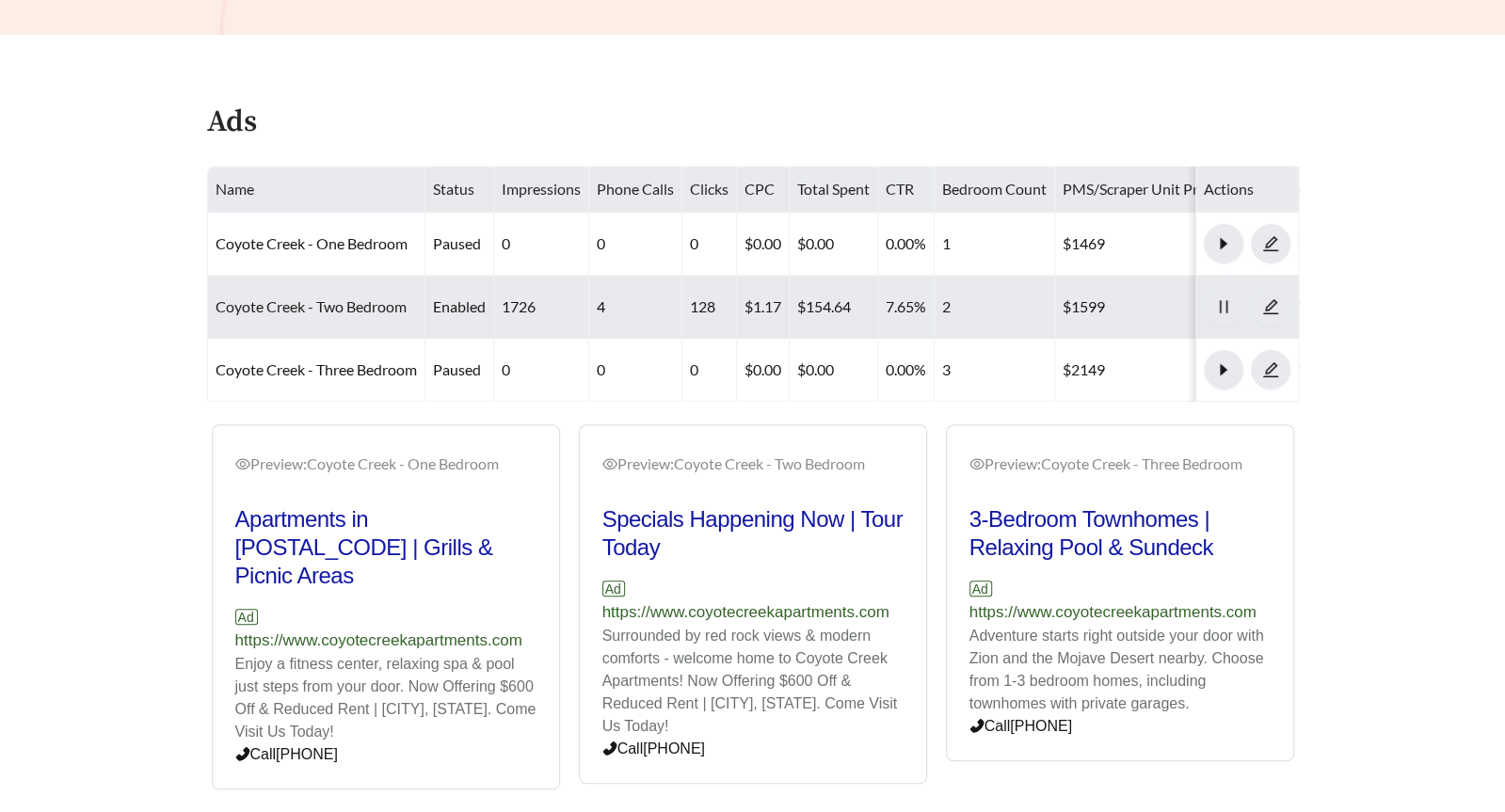 click on "Coyote Creek - Two Bedroom" at bounding box center (311, 306) 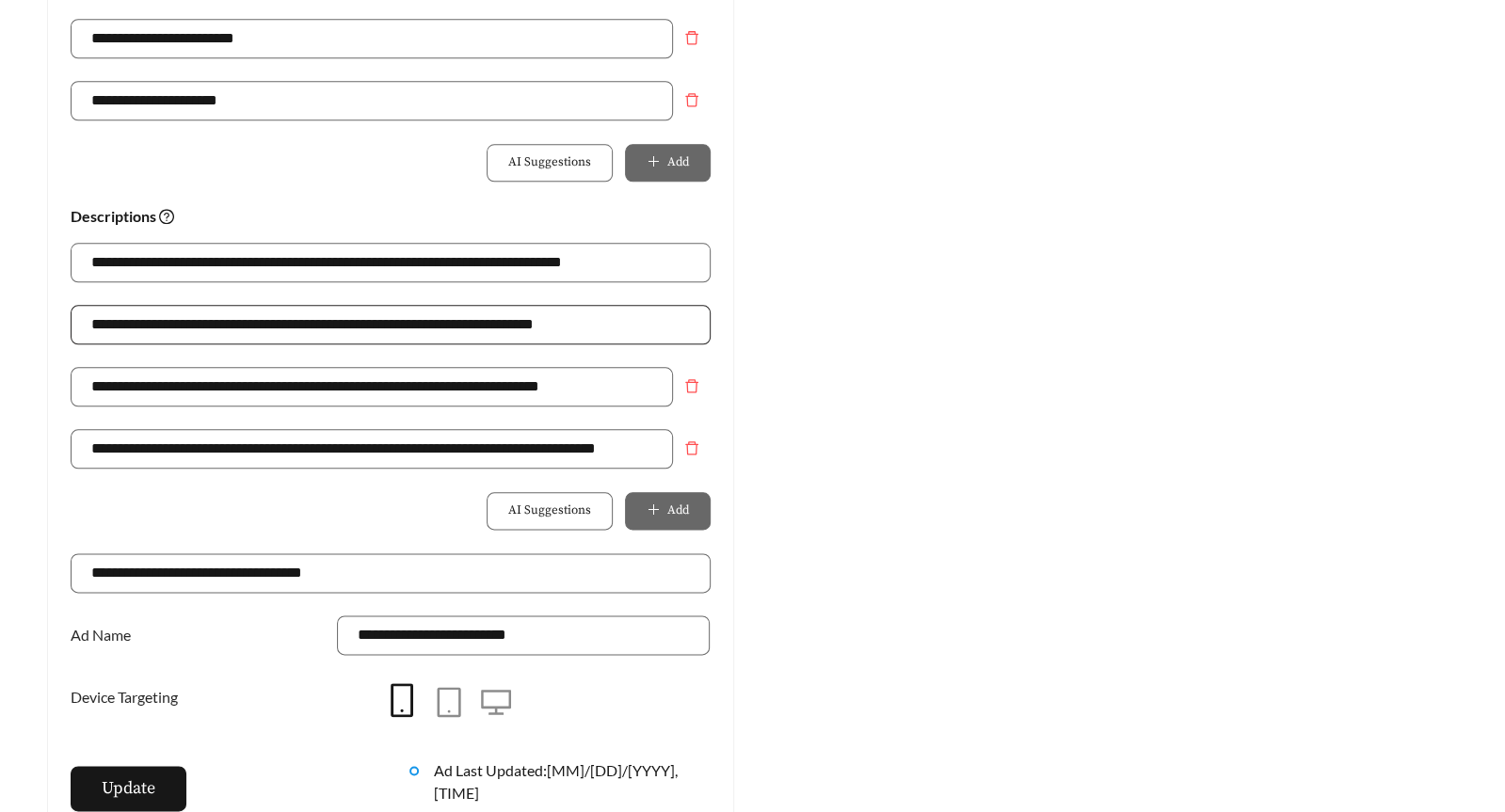 scroll, scrollTop: 1173, scrollLeft: 0, axis: vertical 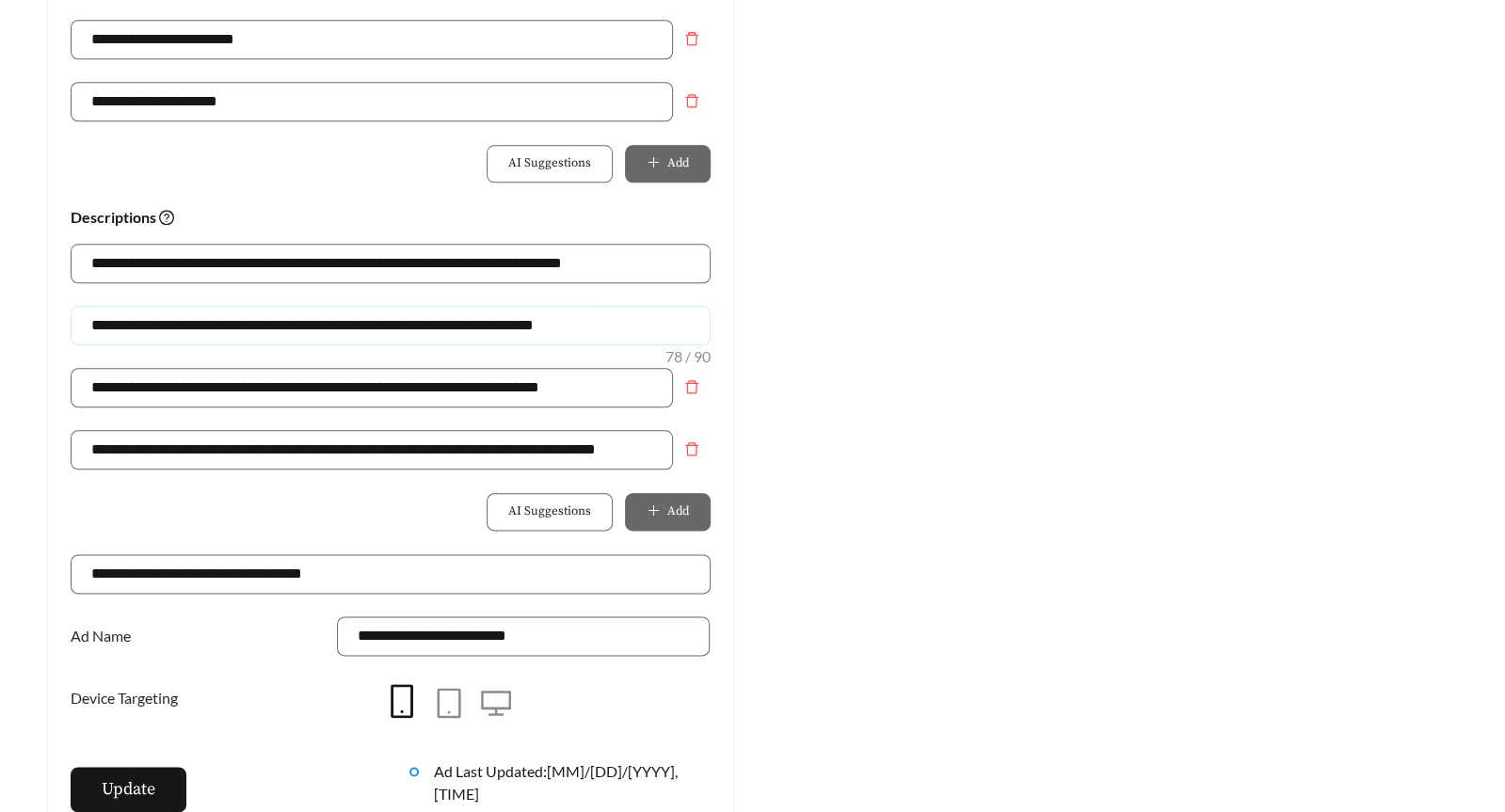 click on "**********" at bounding box center (391, 326) 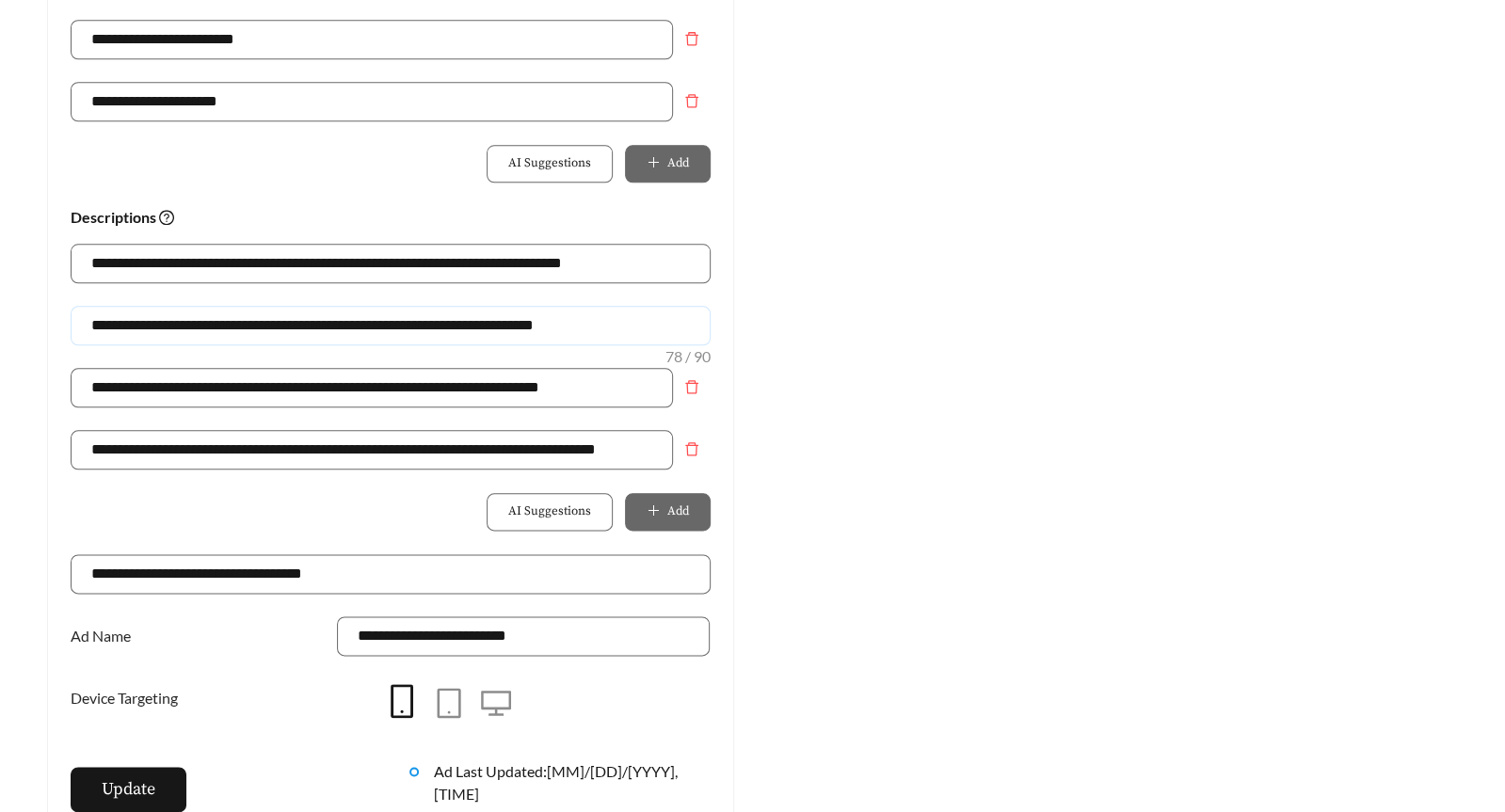 scroll, scrollTop: 1233, scrollLeft: 0, axis: vertical 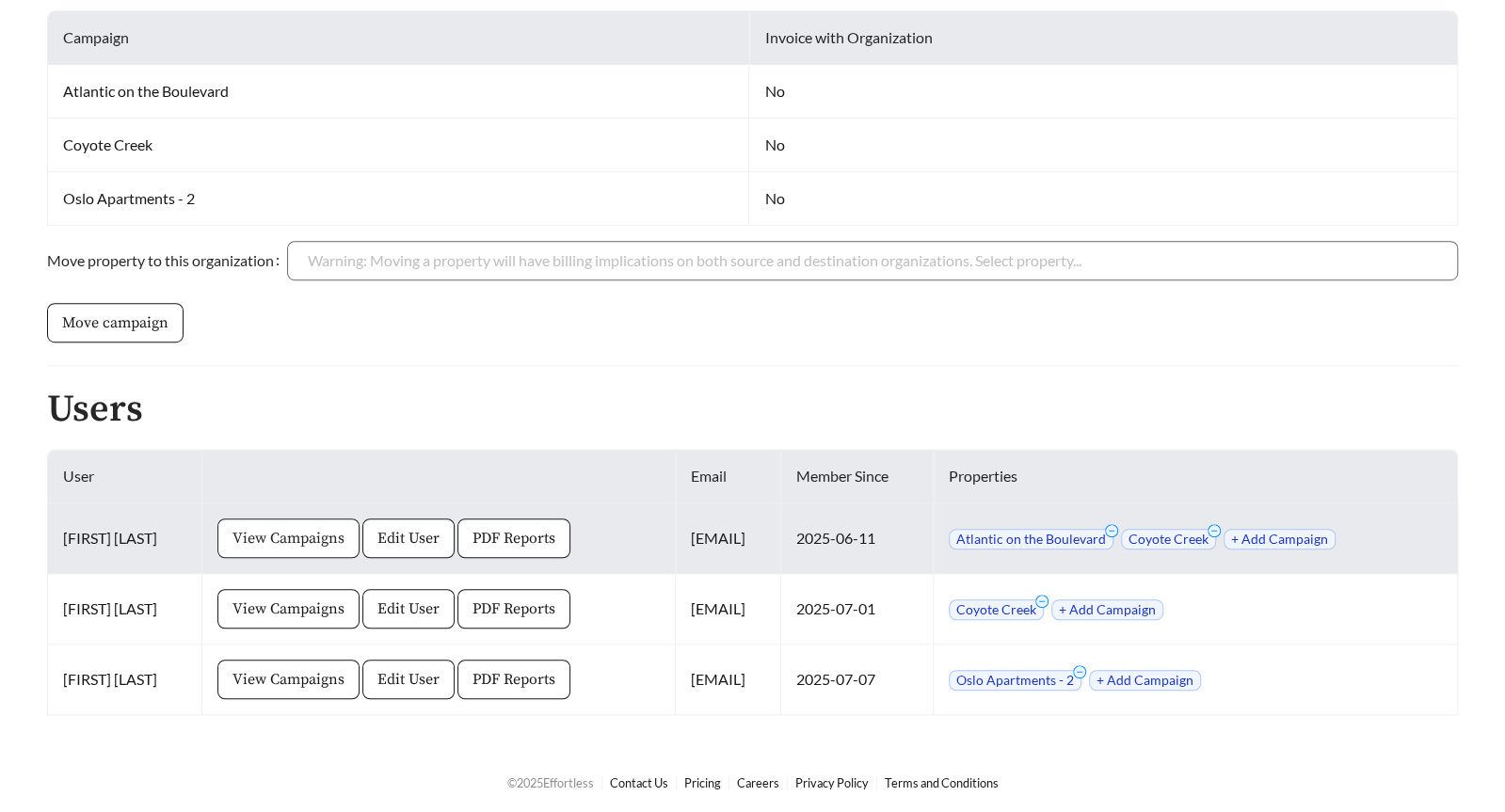 click on "View Campaigns" at bounding box center (288, 538) 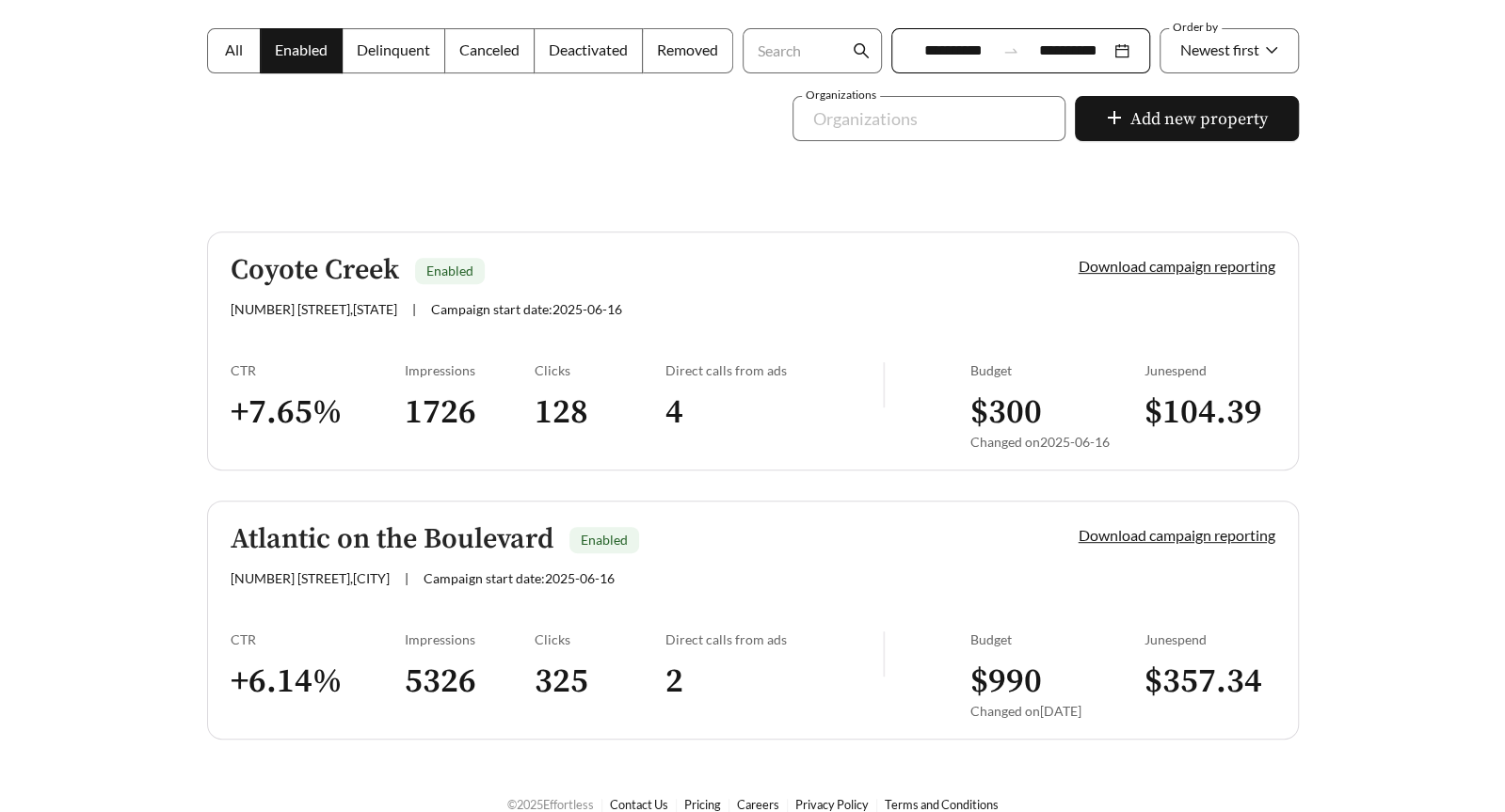 scroll, scrollTop: 365, scrollLeft: 0, axis: vertical 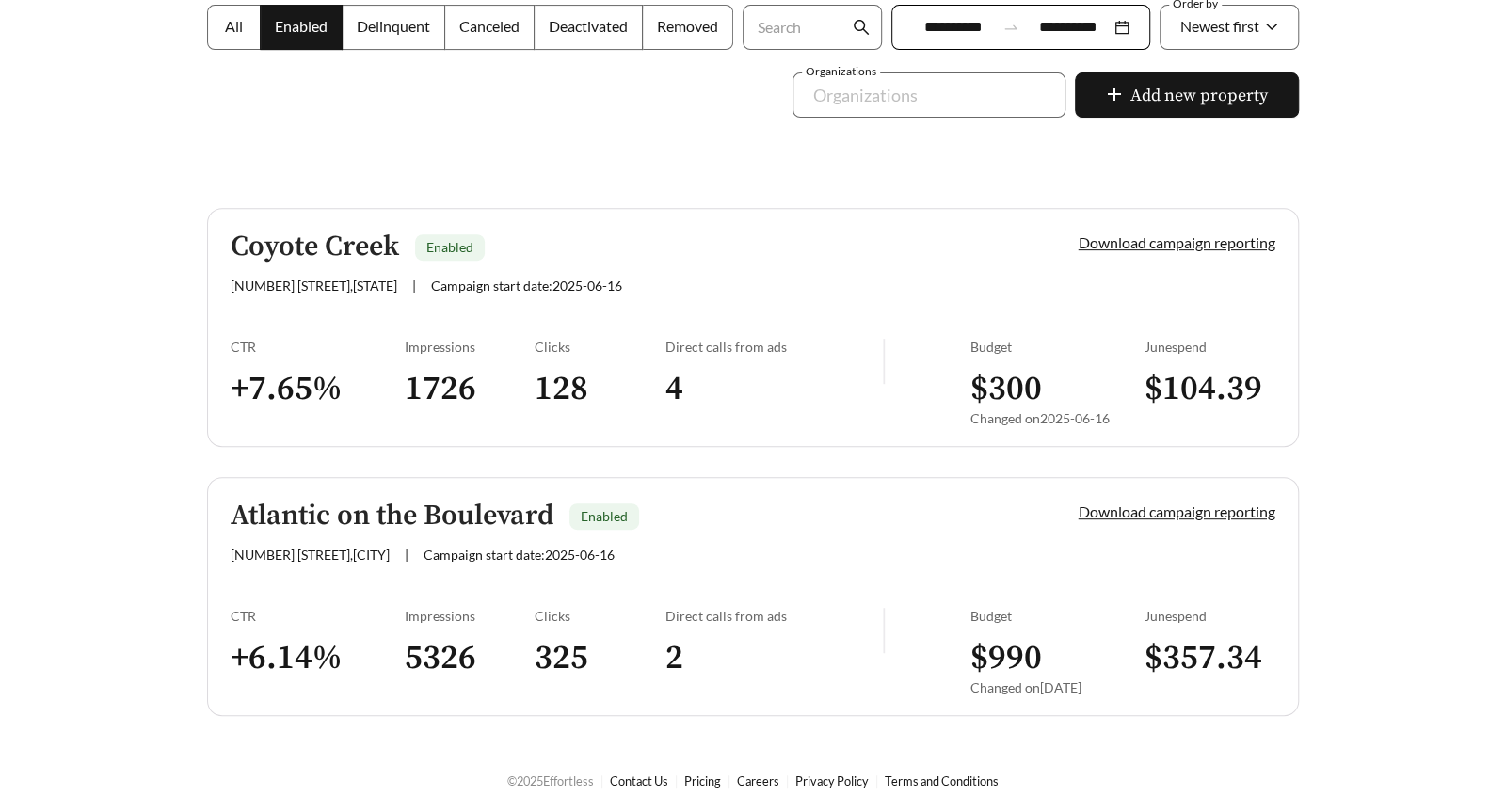 click on "Coyote Creek Enabled [NUMBER] [STREET] , [CITY] | Campaign start date: [DATE] Download campaign reporting CTR + 7.65 % Impressions 1726 Clicks 128 Direct calls from ads 4 Budget $ 300 Changed on [DATE] June spend $ 104.39" at bounding box center [753, 327] 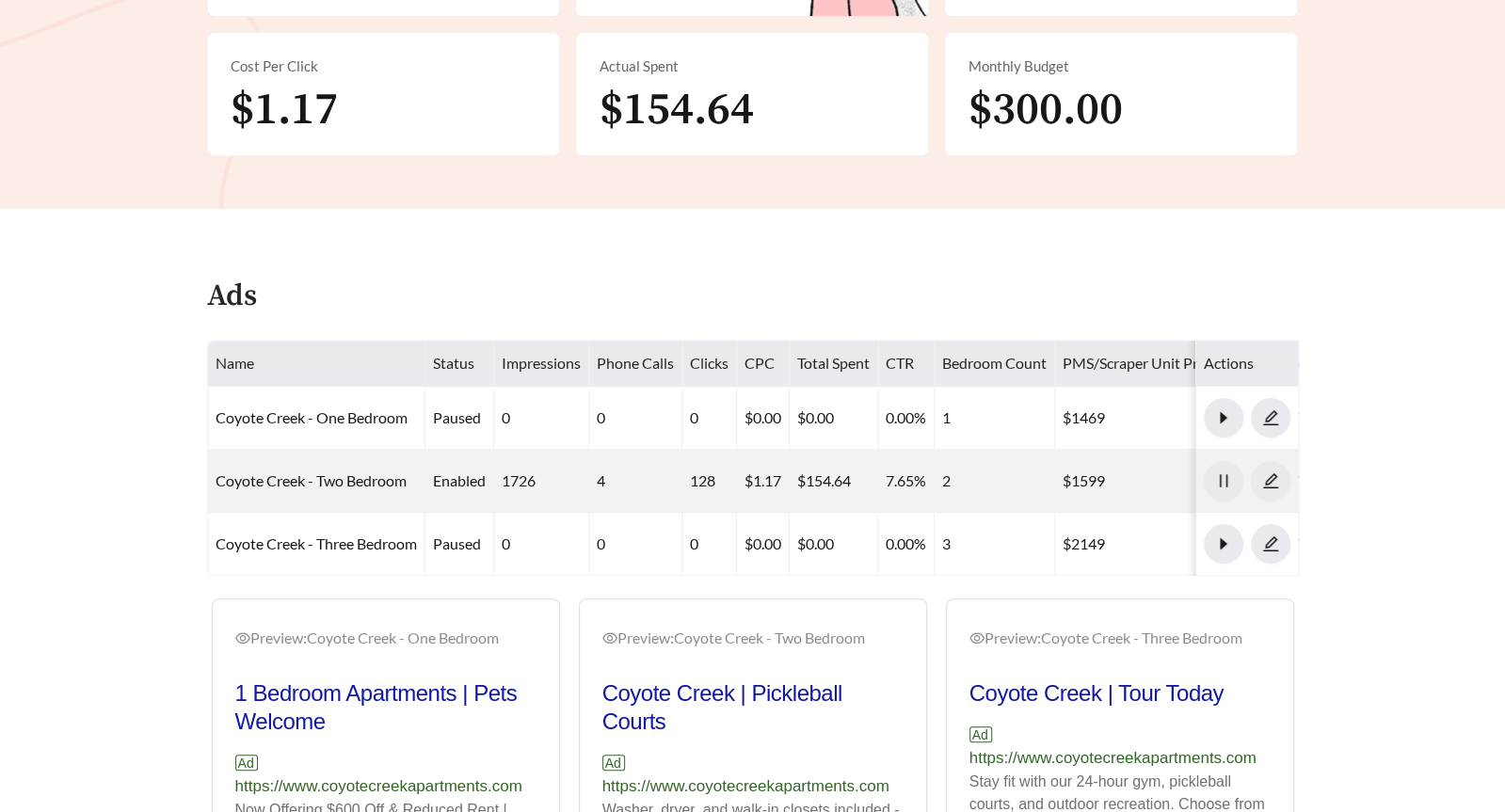 scroll, scrollTop: 520, scrollLeft: 0, axis: vertical 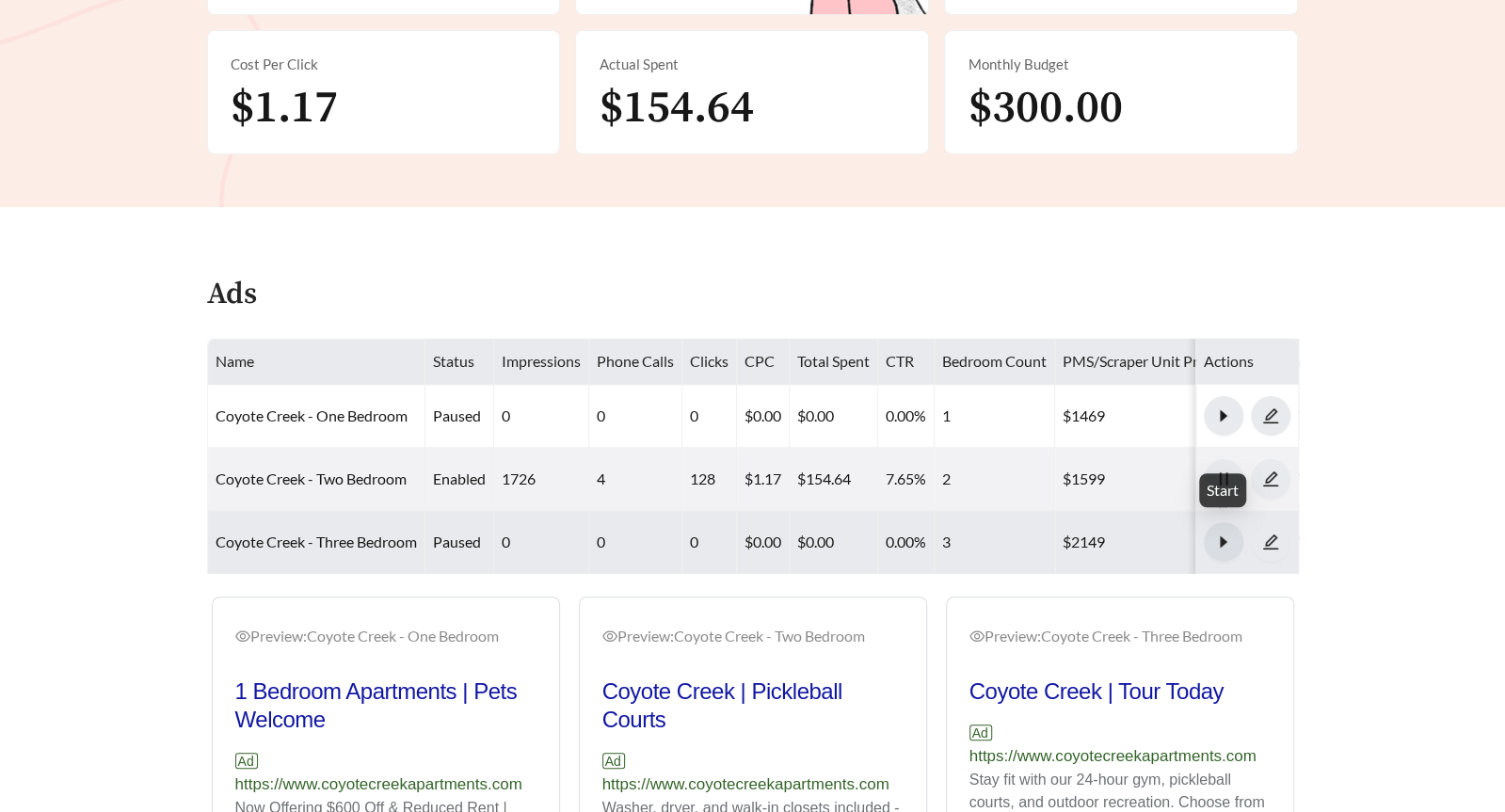 click at bounding box center (1224, 542) 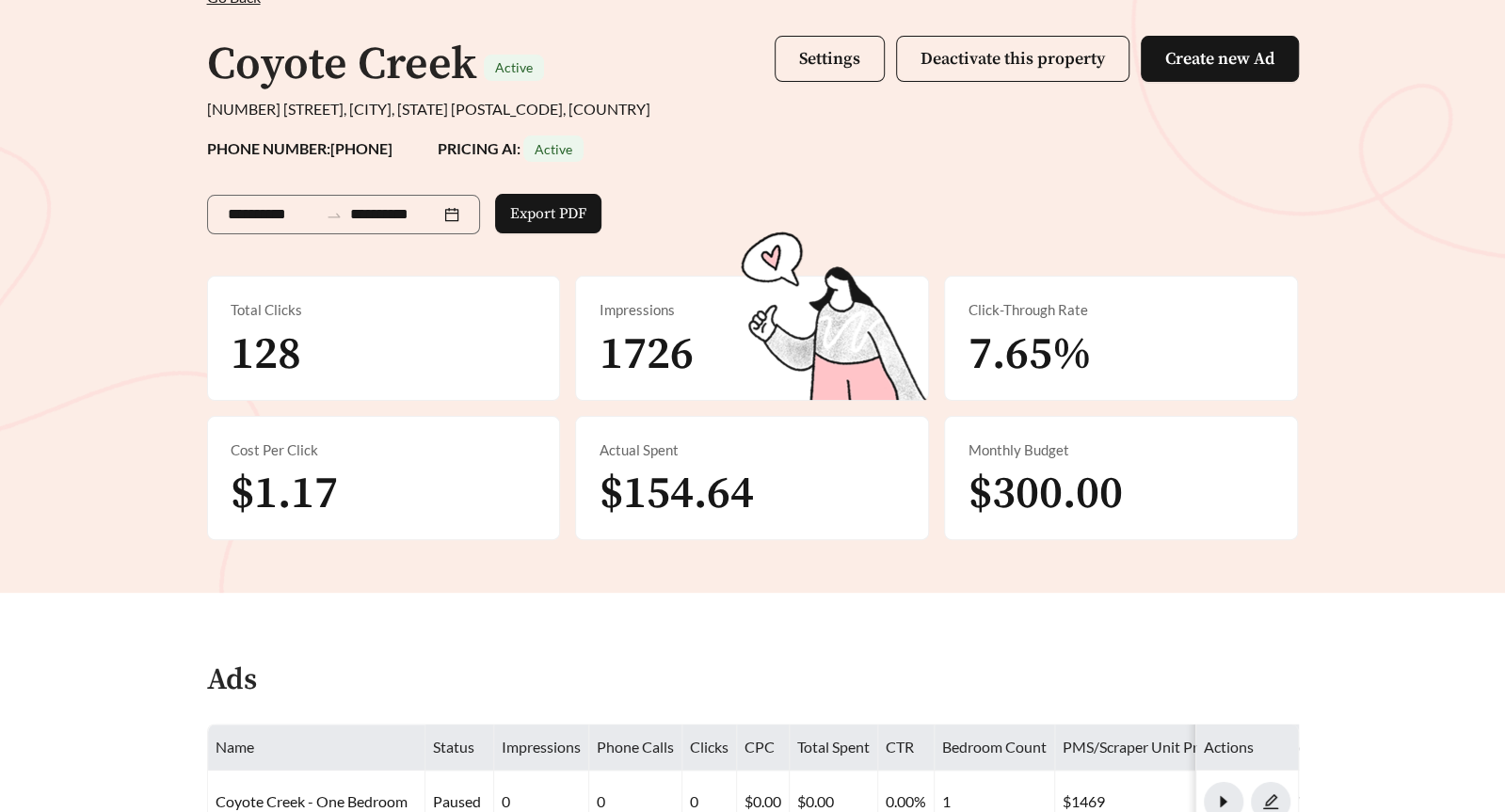 scroll, scrollTop: 133, scrollLeft: 0, axis: vertical 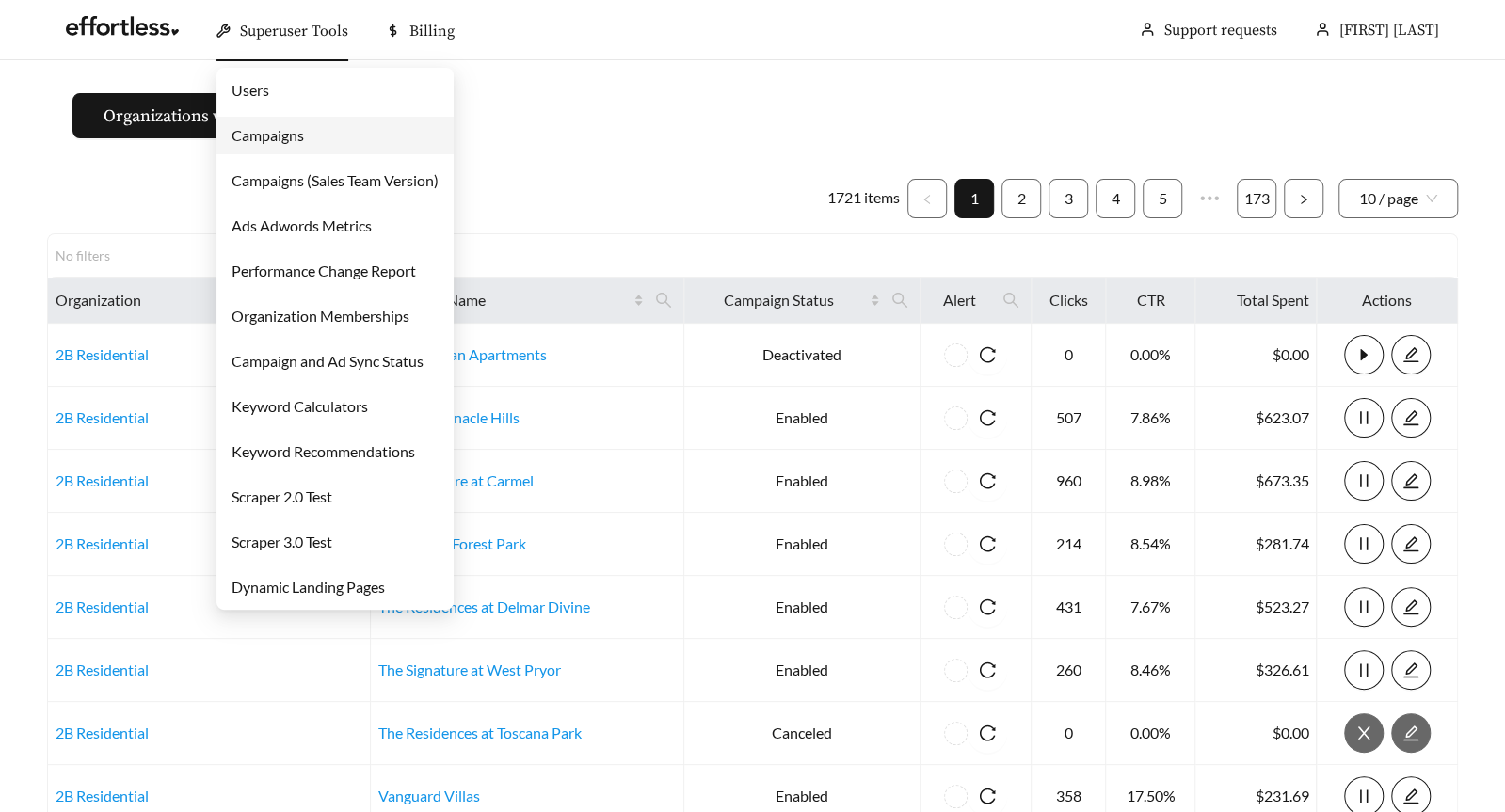 click on "Users" at bounding box center (250, 89) 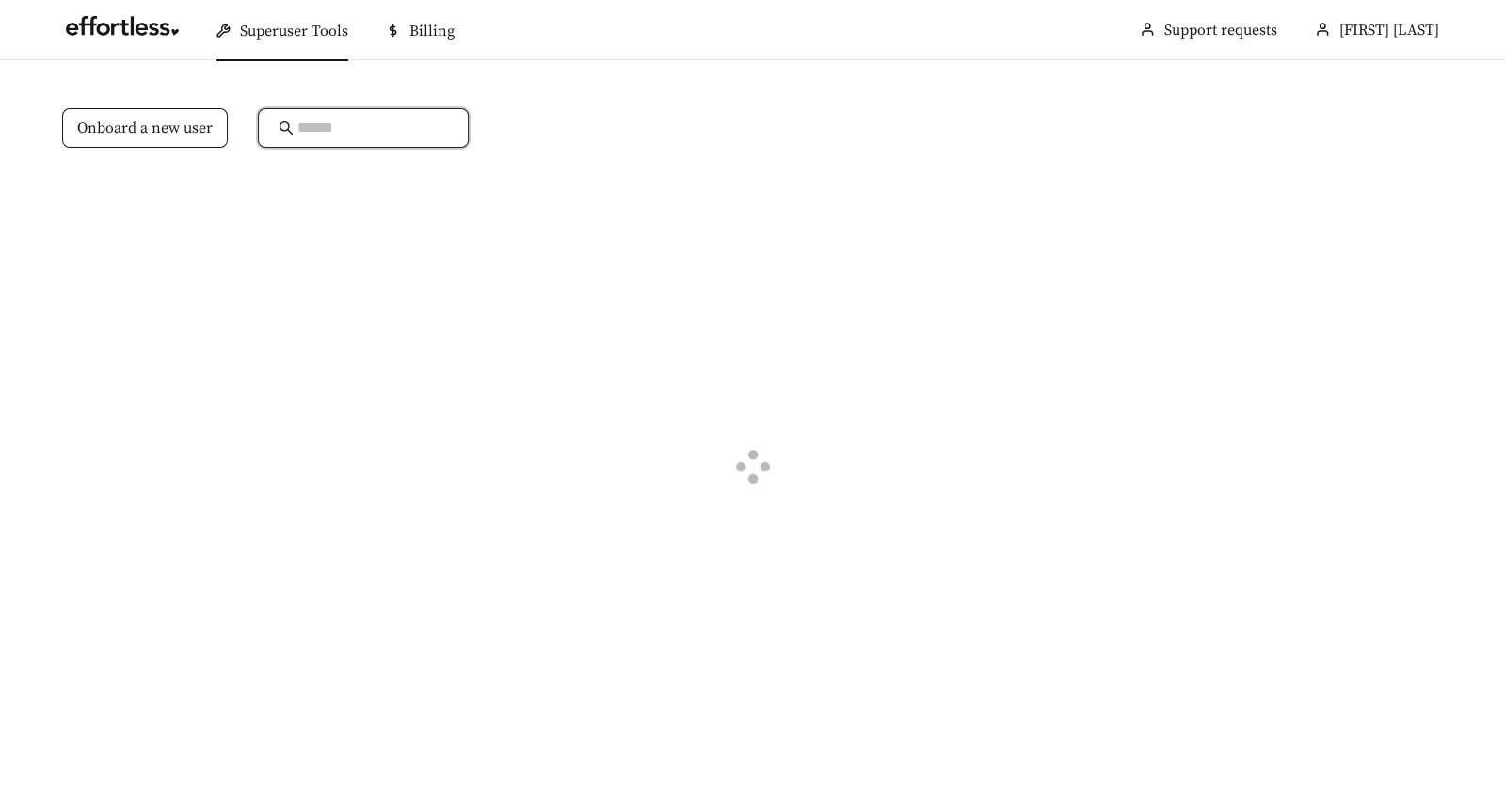 click at bounding box center (373, 128) 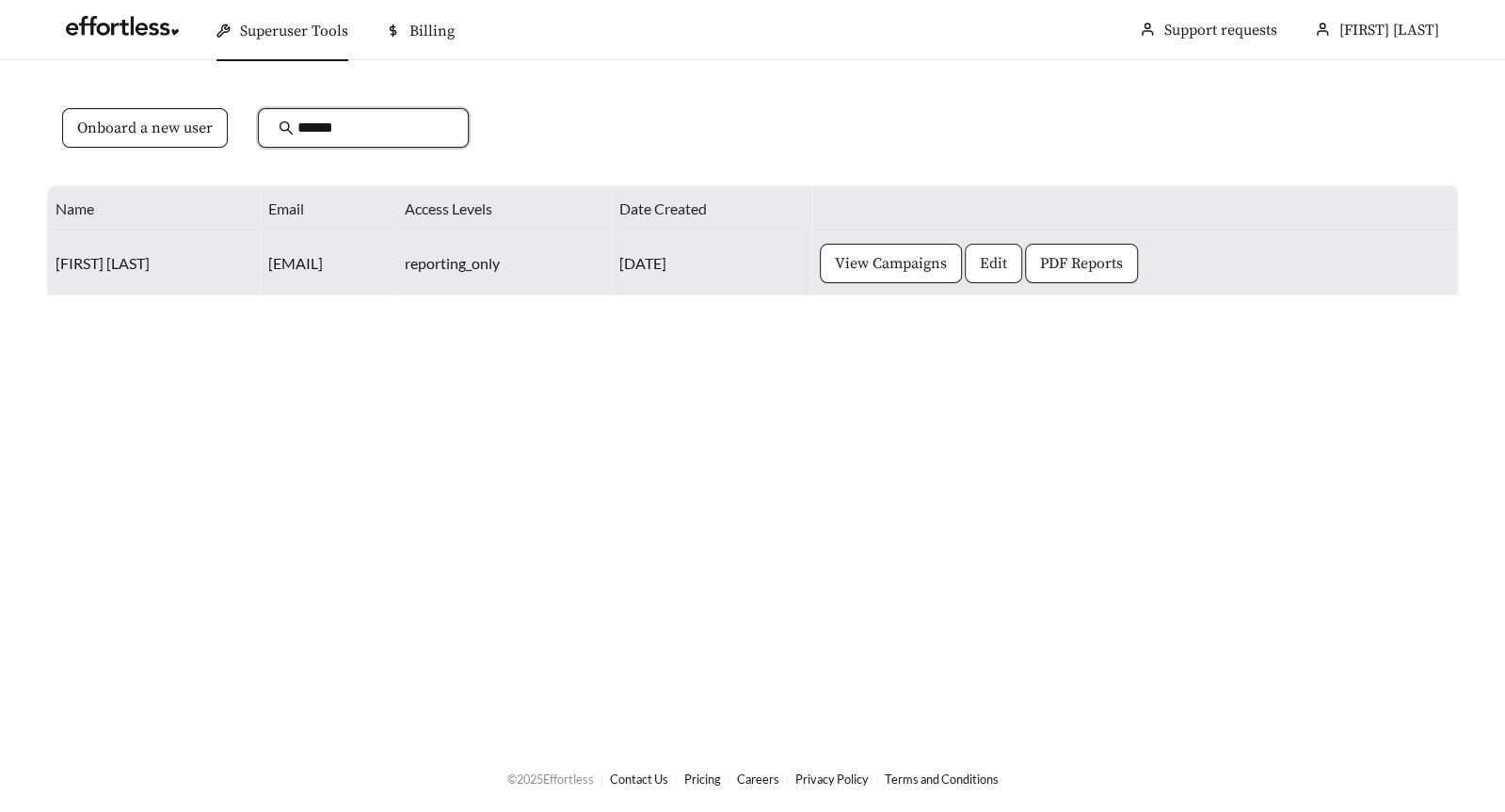 type on "******" 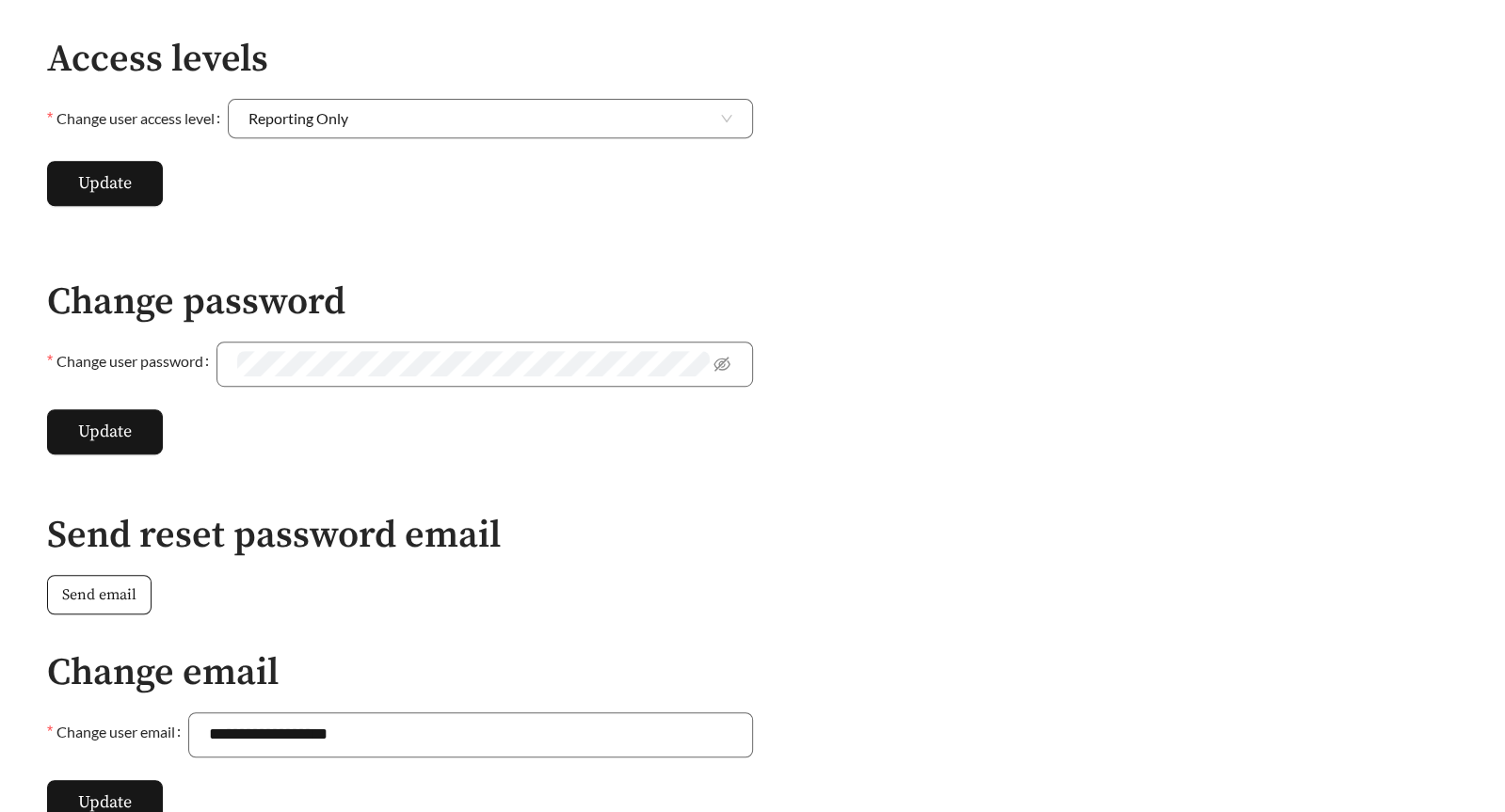 scroll, scrollTop: 836, scrollLeft: 0, axis: vertical 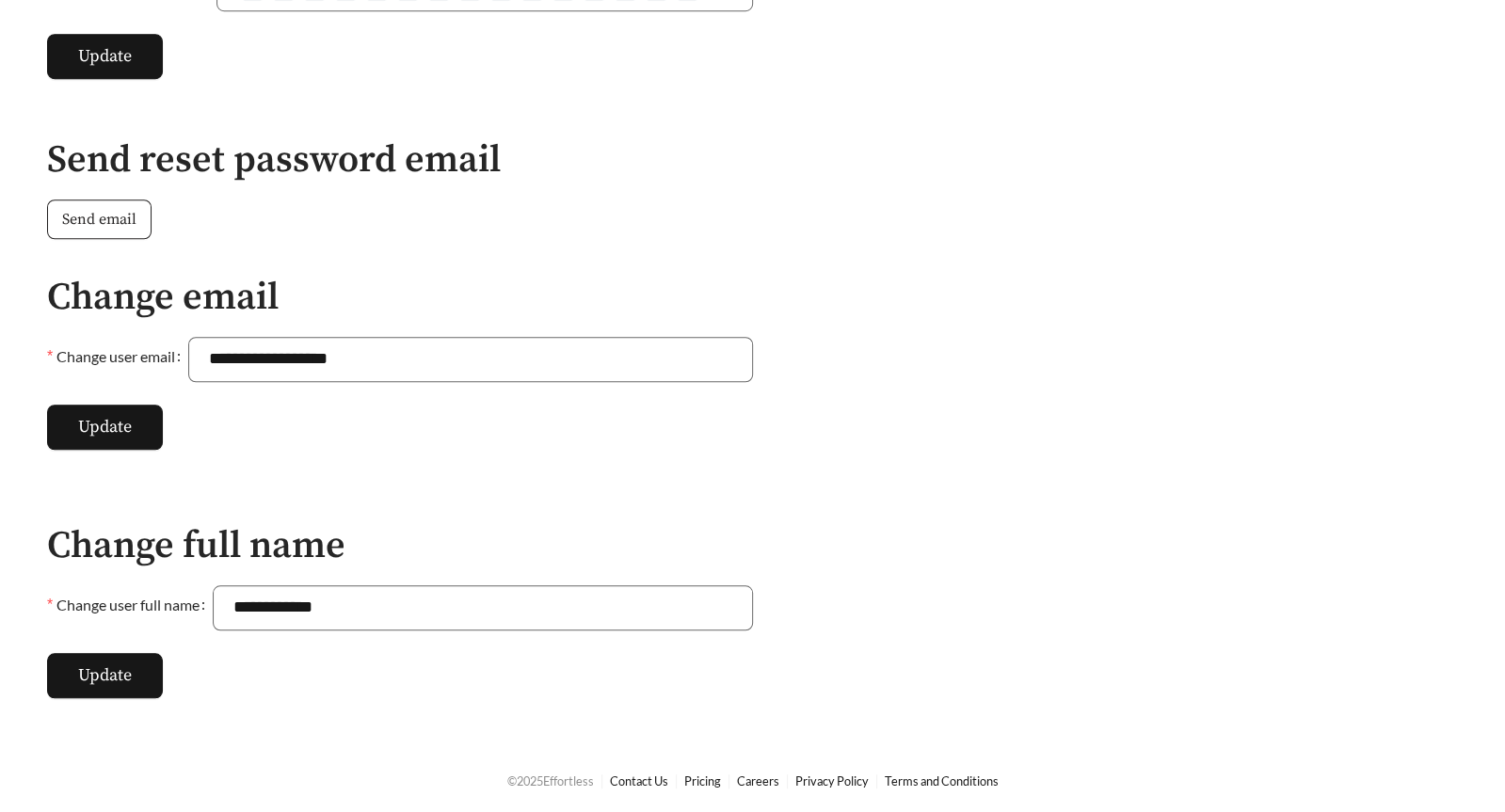 click on "Send email" at bounding box center [99, 219] 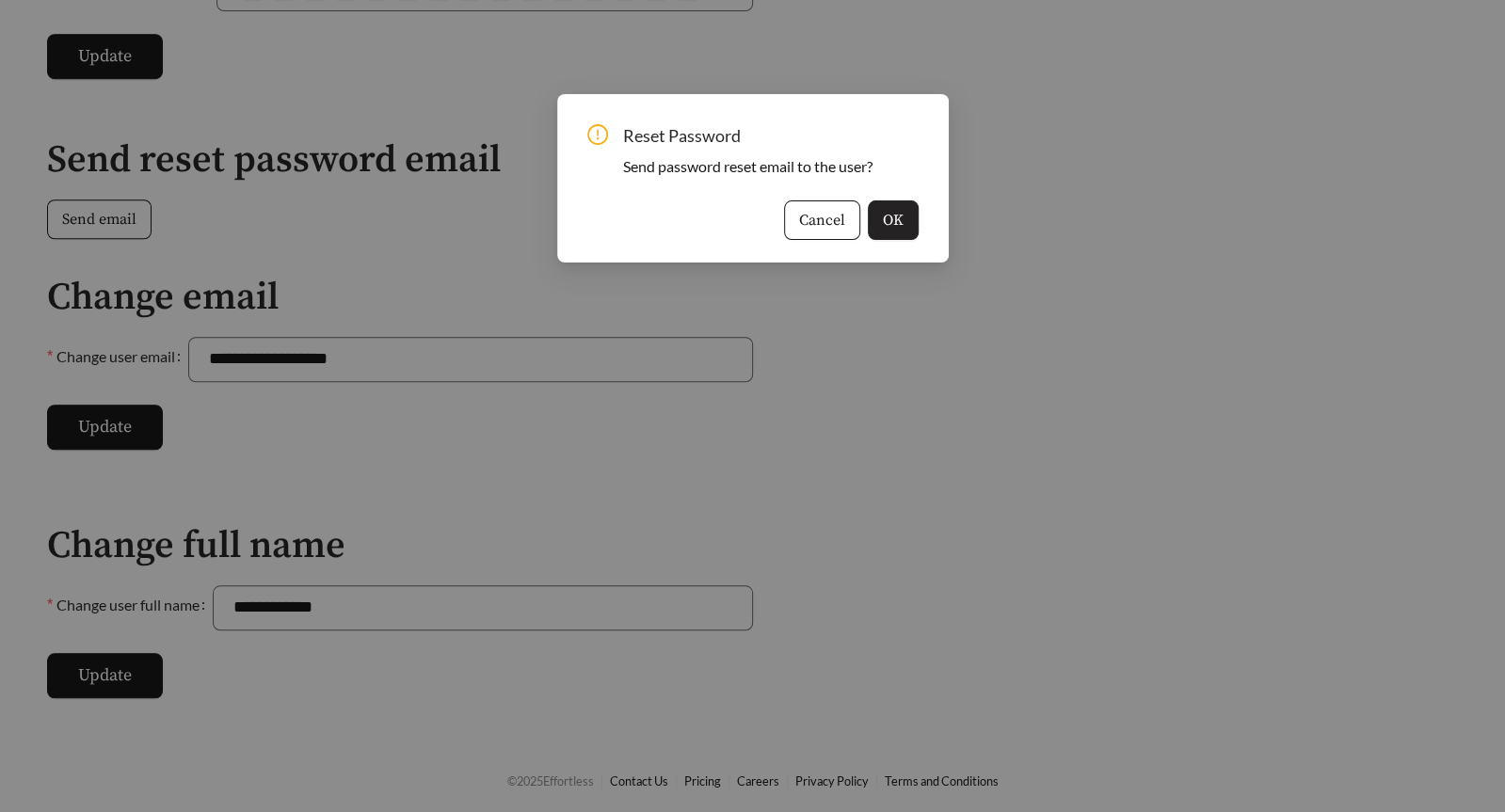 click on "OK" at bounding box center [893, 220] 